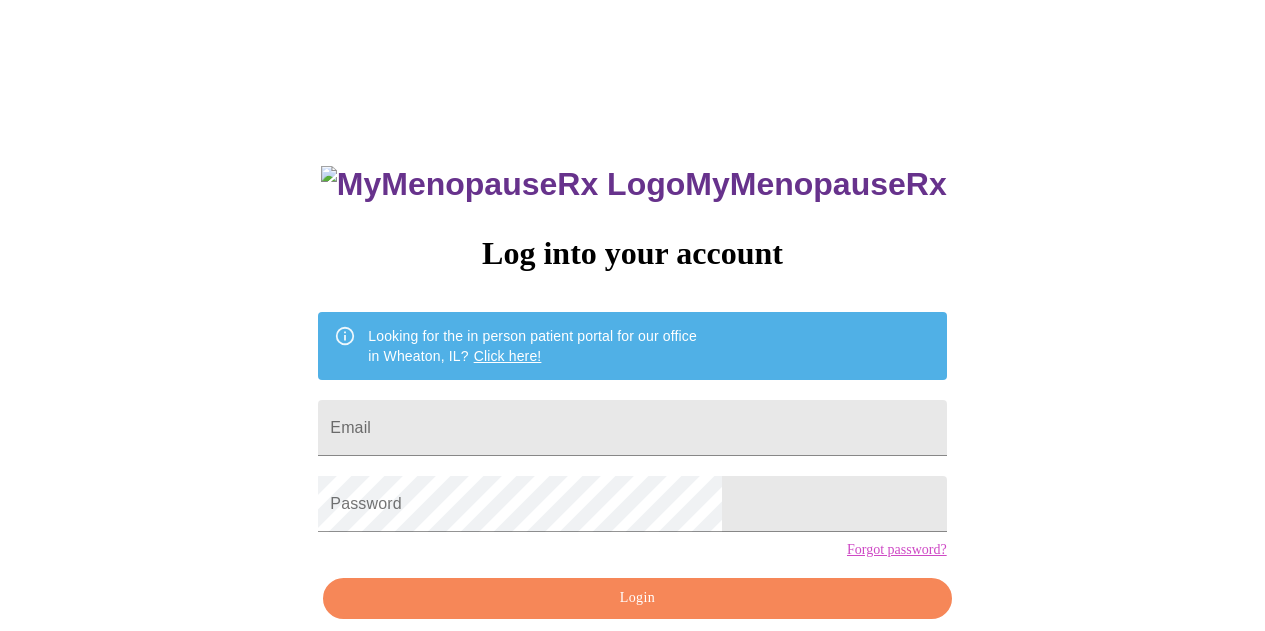 scroll, scrollTop: 0, scrollLeft: 0, axis: both 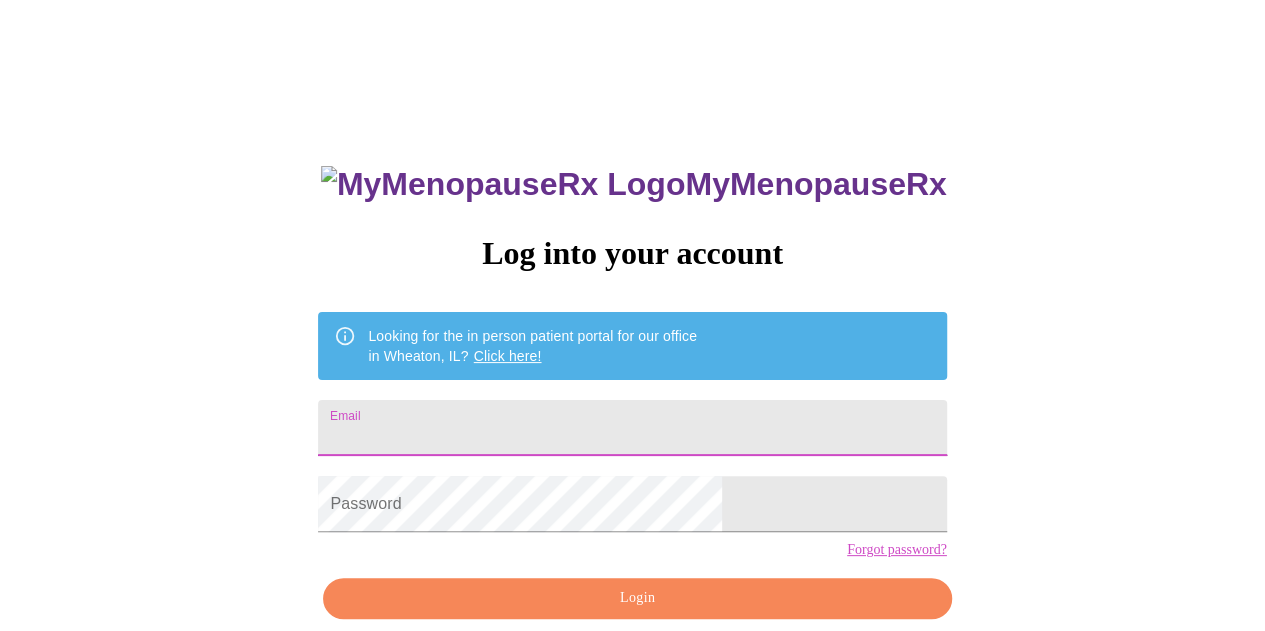 click on "Email" at bounding box center (632, 428) 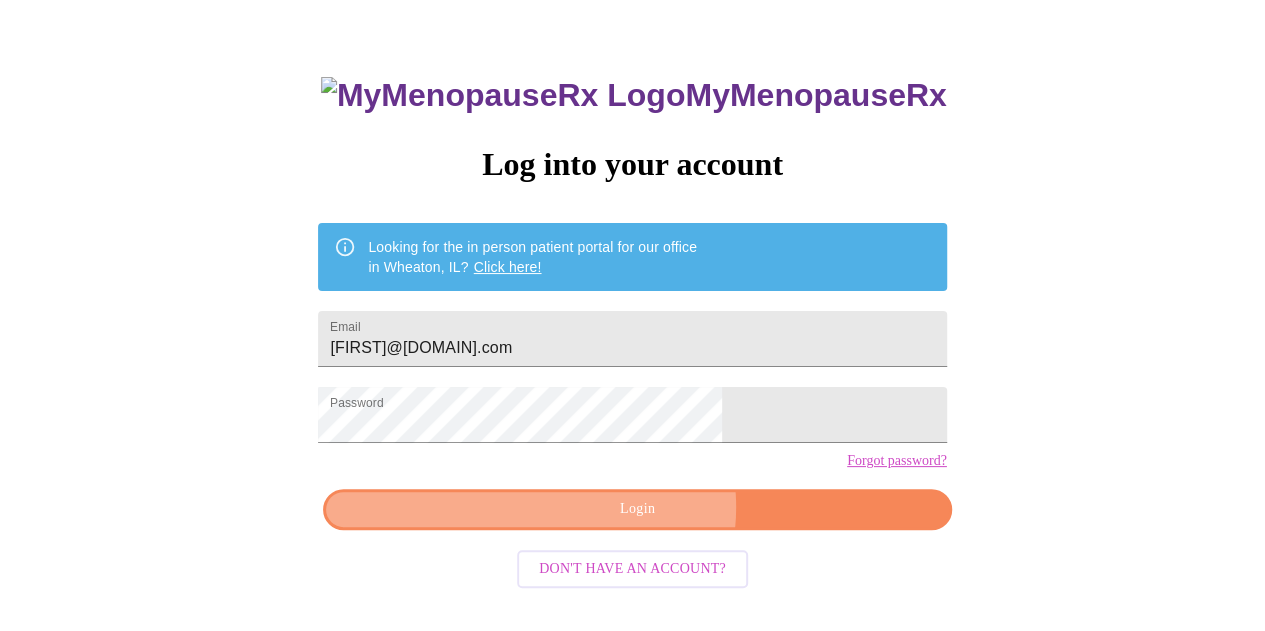 click on "Login" at bounding box center [637, 509] 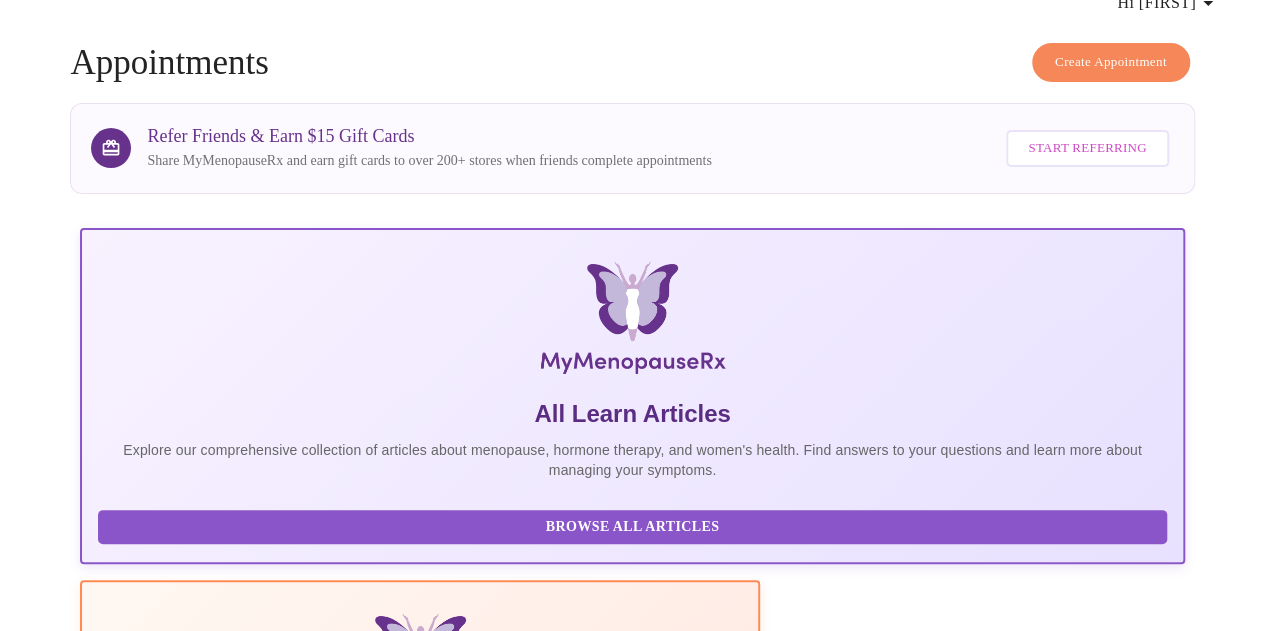 click on "Create Appointment" at bounding box center (1111, 62) 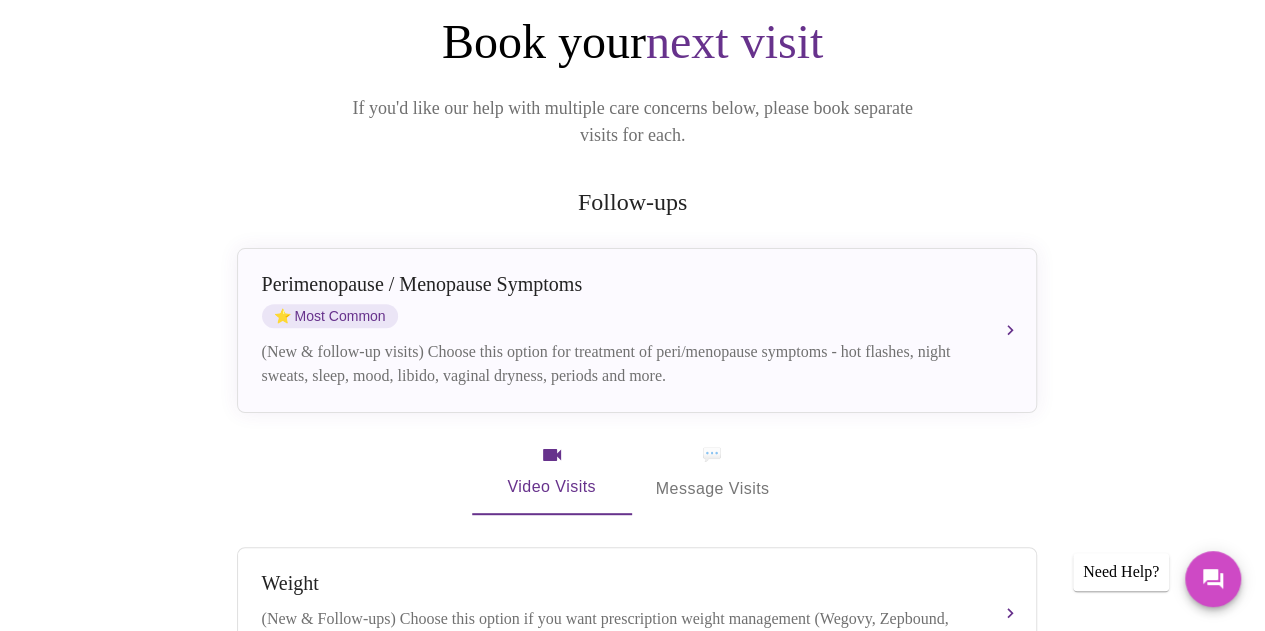 scroll, scrollTop: 254, scrollLeft: 0, axis: vertical 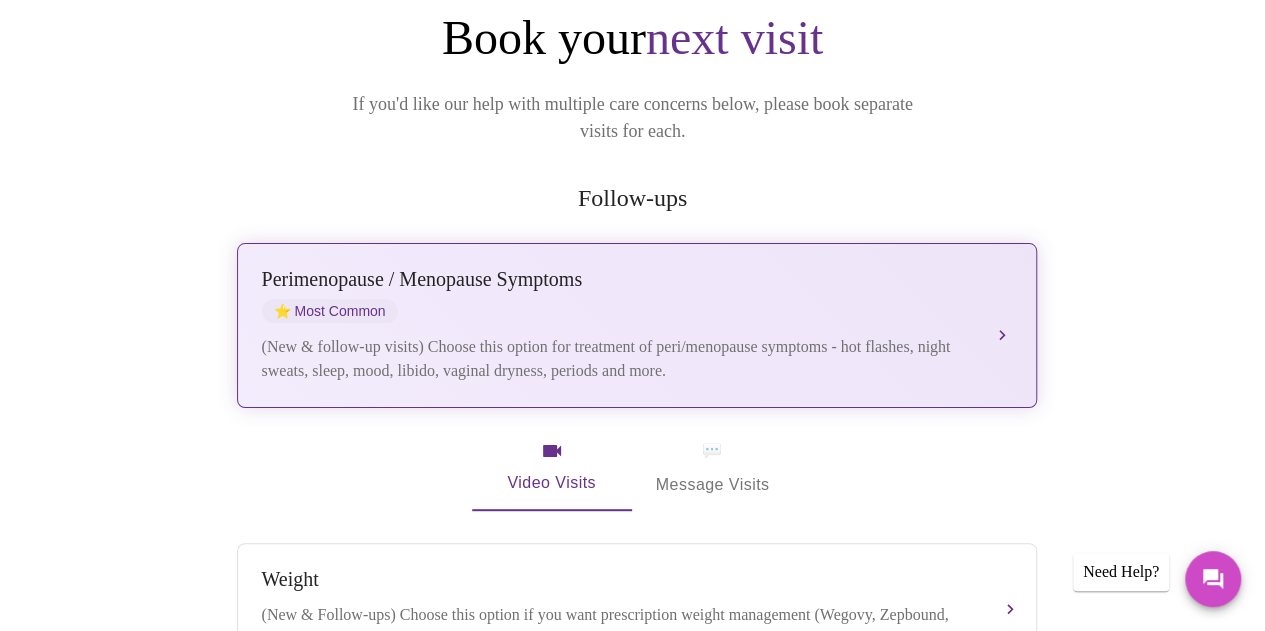 click on "Perimenopause / Menopause Symptoms  ⭐  Most Common (New & follow-up visits) Choose this option for treatment of peri/menopause symptoms - hot flashes, night sweats, sleep, mood, libido, vaginal dryness, periods and more." at bounding box center [637, 325] 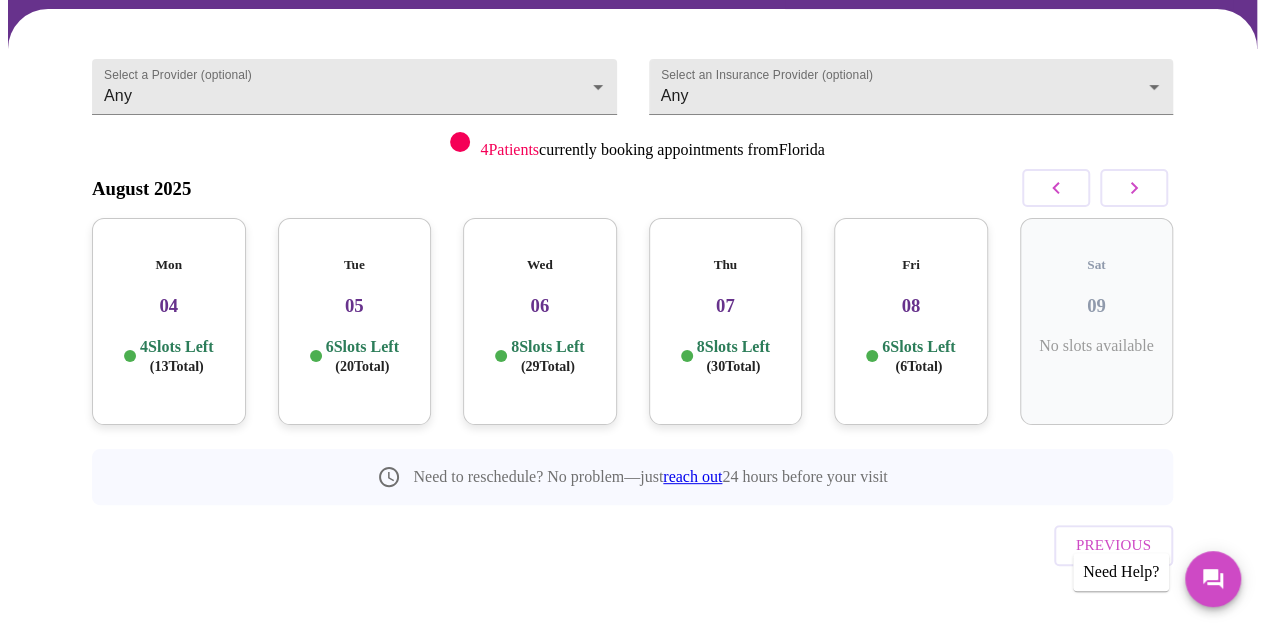 click on "4  Slots Left ( 13  Total)" at bounding box center (176, 356) 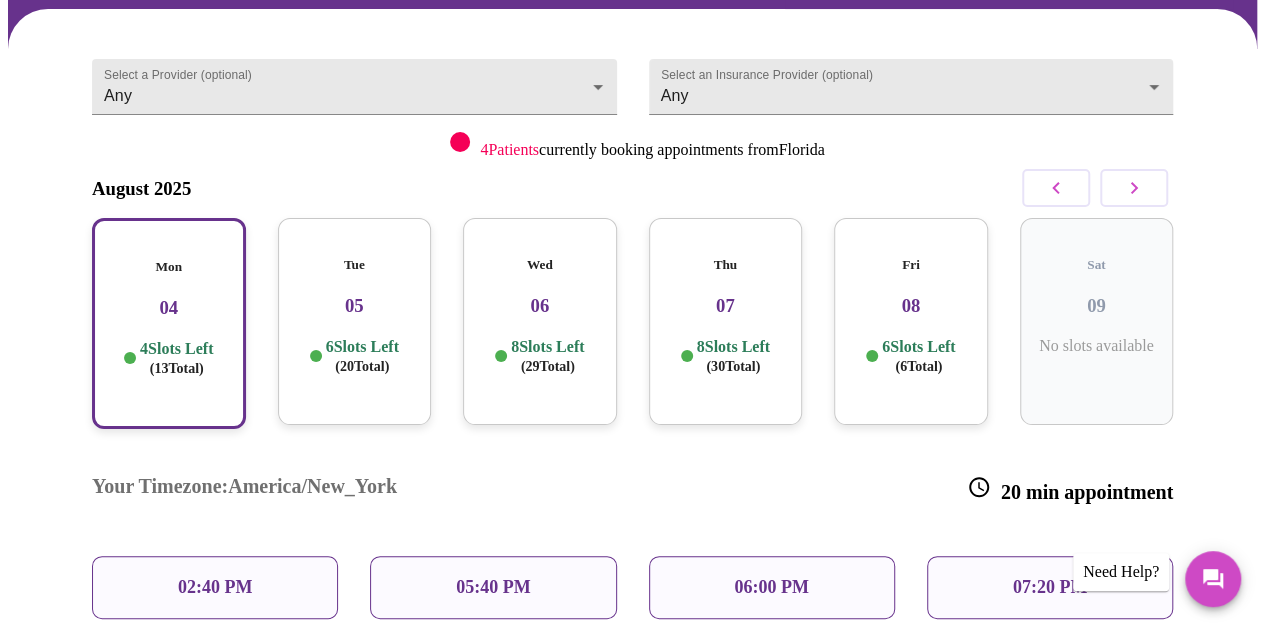 click on "02:40 PM" at bounding box center (215, 587) 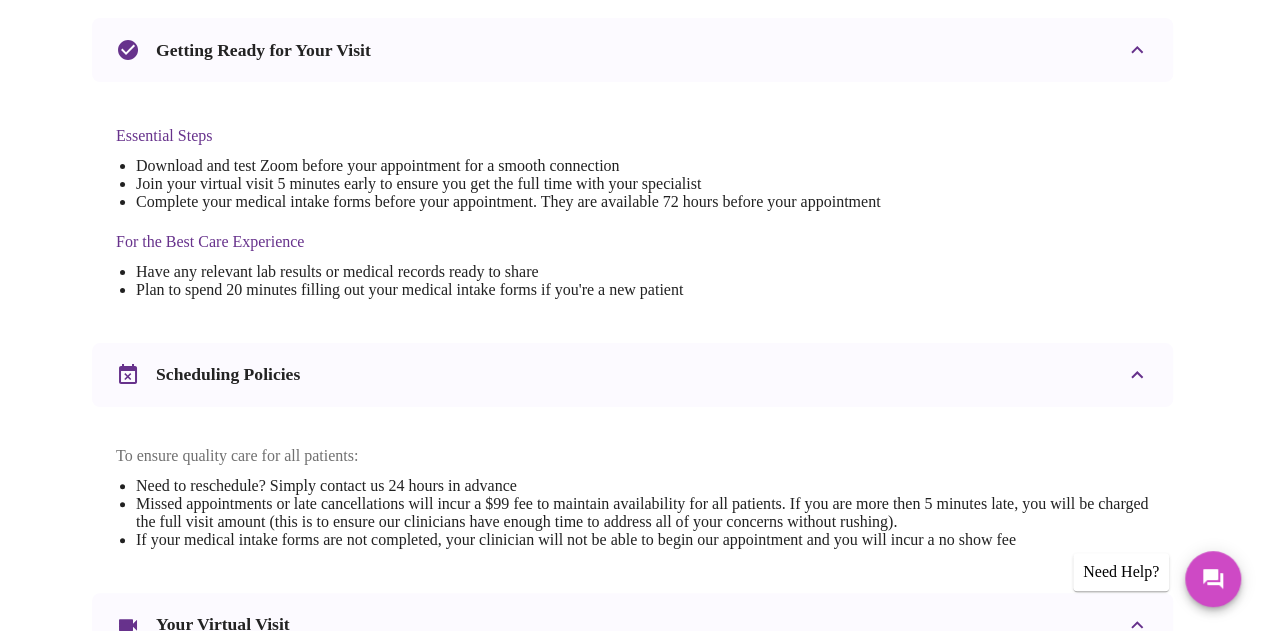 scroll, scrollTop: 52, scrollLeft: 0, axis: vertical 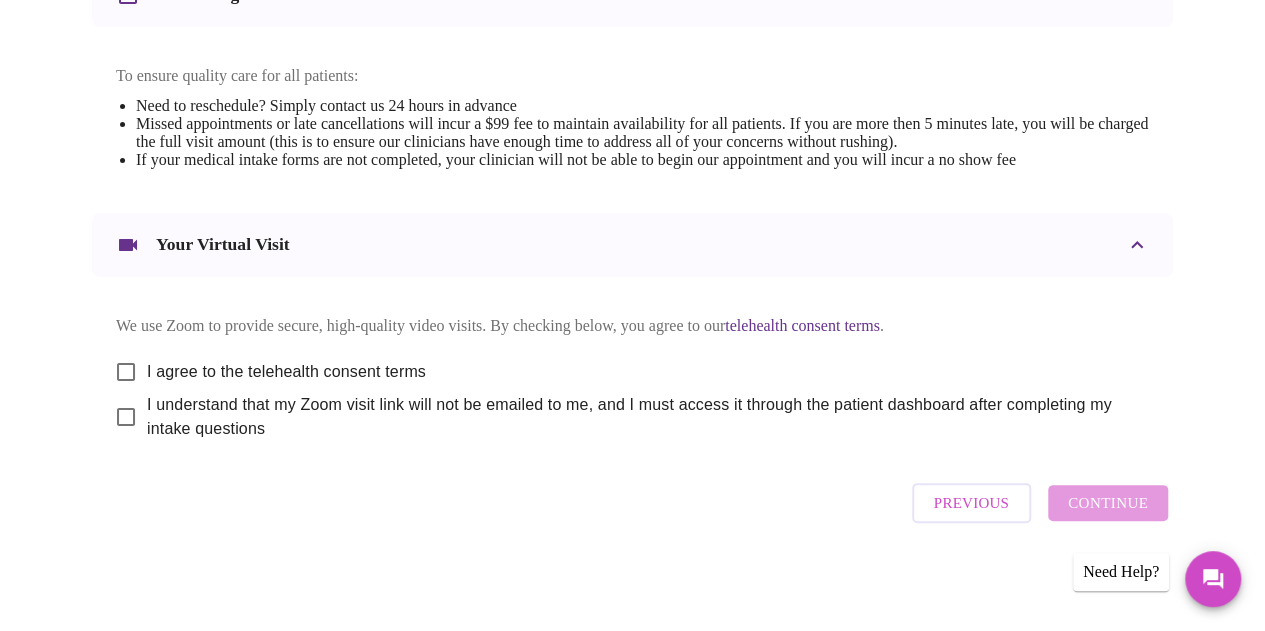 click on "Previous" at bounding box center (971, 503) 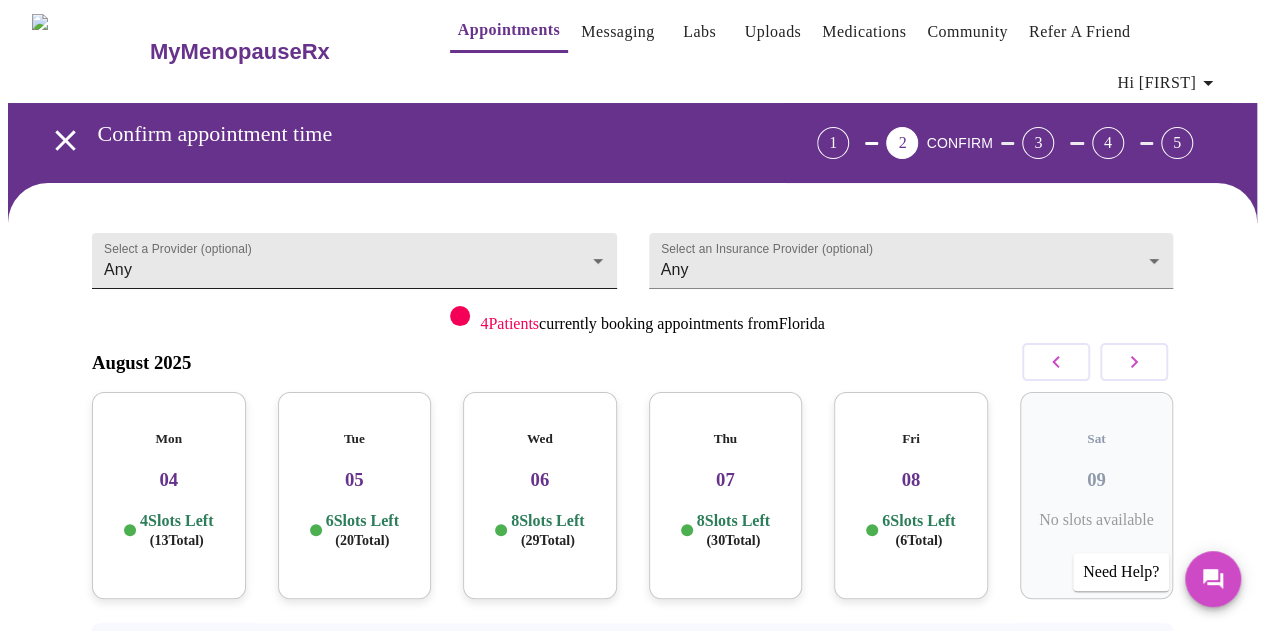 scroll, scrollTop: 0, scrollLeft: 0, axis: both 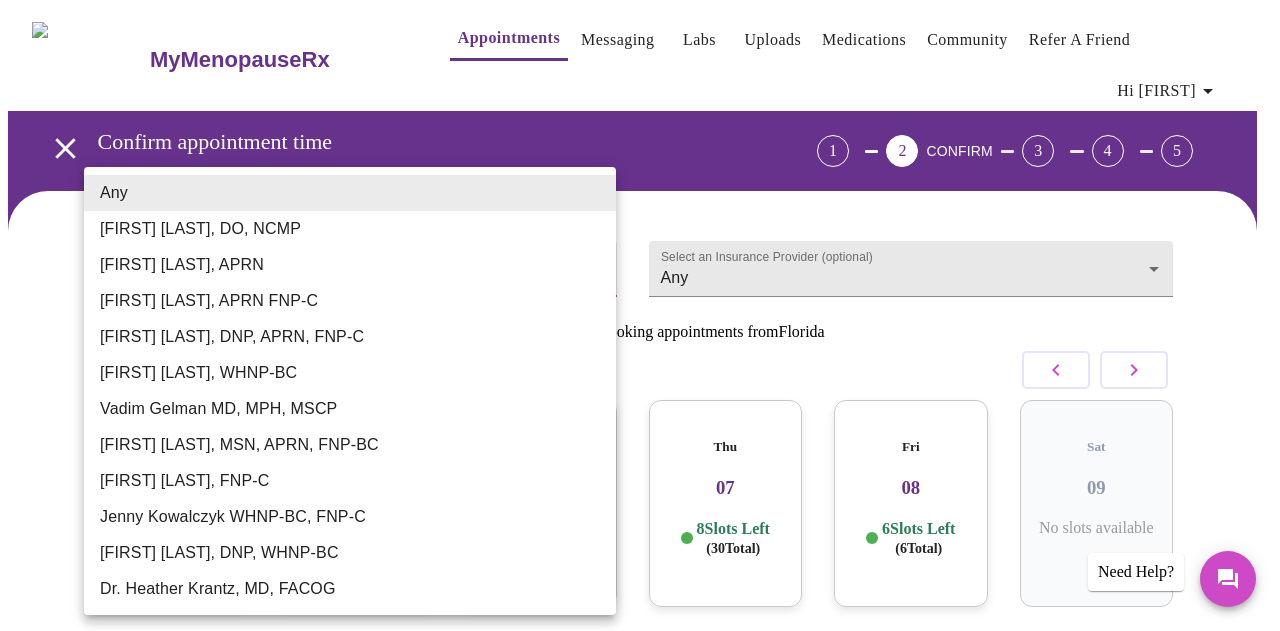 click on "Hi [FIRST]   Confirm appointment time 1 2 CONFIRM 3 4 5 Select a Provider (optional) Any Any Select an Insurance Provider (optional) Any Any 4  Patients  currently booking appointments from  [STATE] August 2025 Mon 04 4  Slots Left ( 13  Total) Tue 05 6  Slots Left ( 20  Total) Wed 06 8  Slots Left ( 29  Total) Thu 07 8  Slots Left ( 30  Total) Fri 08 6  Slots Left ( 6  Total) Sat 09 No slots available Need to reschedule? No problem—just  reach out  24 hours before your visit Previous Need Help? Settings Billing Invoices Log out Any [FIRST] [LAST], DO, NCMP Emilie McLain, APRN Kelly Perisin, APRN FNP-C Jillian Montefusco, DNP, APRN, FNP-C Meghan Matz, WHNP-BC Vadim Gelman MD, MPH, MSCP Larissa Wright, MSN, APRN, FNP-BC Elizabeth Hederman, FNP-C Jenny Kowalczyk WHNP-BC, FNP-C Laura Smith DNP, WHNP-BC Dr. Heather Krantz, MD, FACOG" at bounding box center [640, 428] 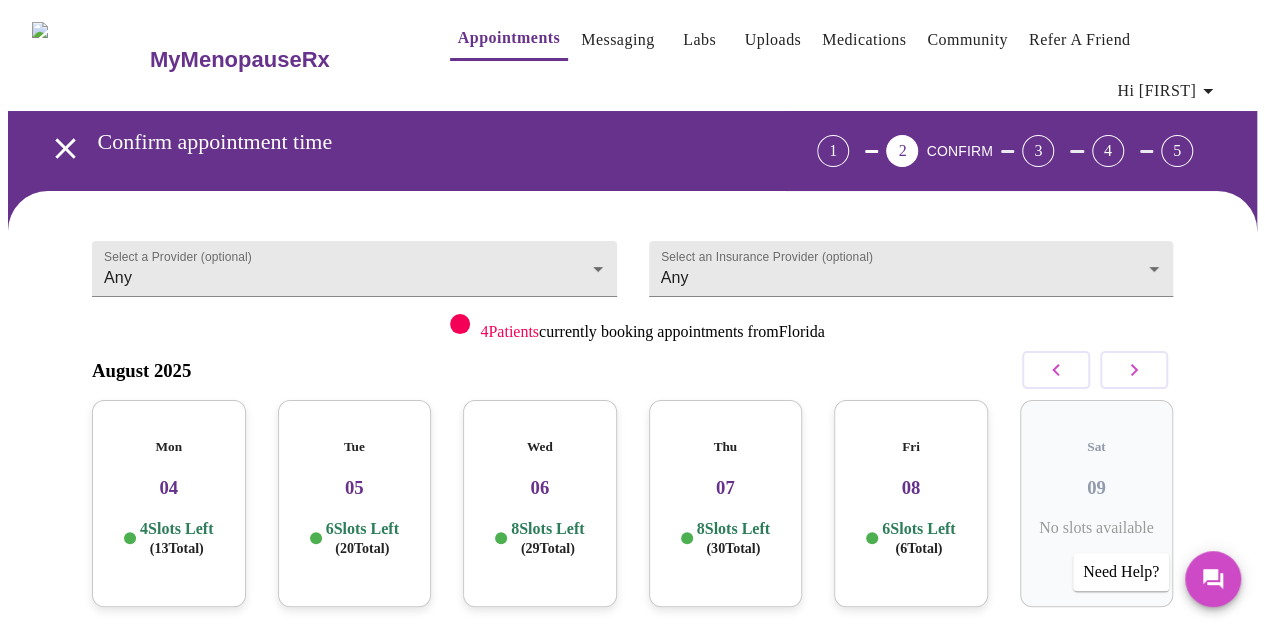 click on "Mon [DATE]  Slots Left ( 13  Total)" at bounding box center [169, 503] 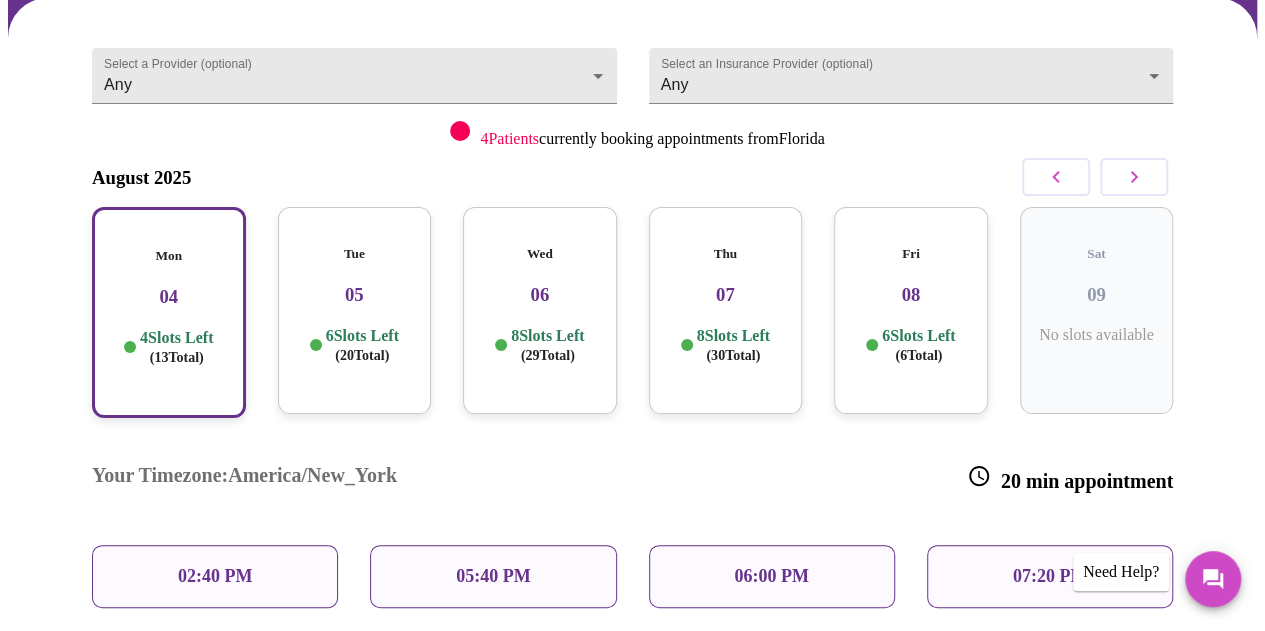 scroll, scrollTop: 200, scrollLeft: 0, axis: vertical 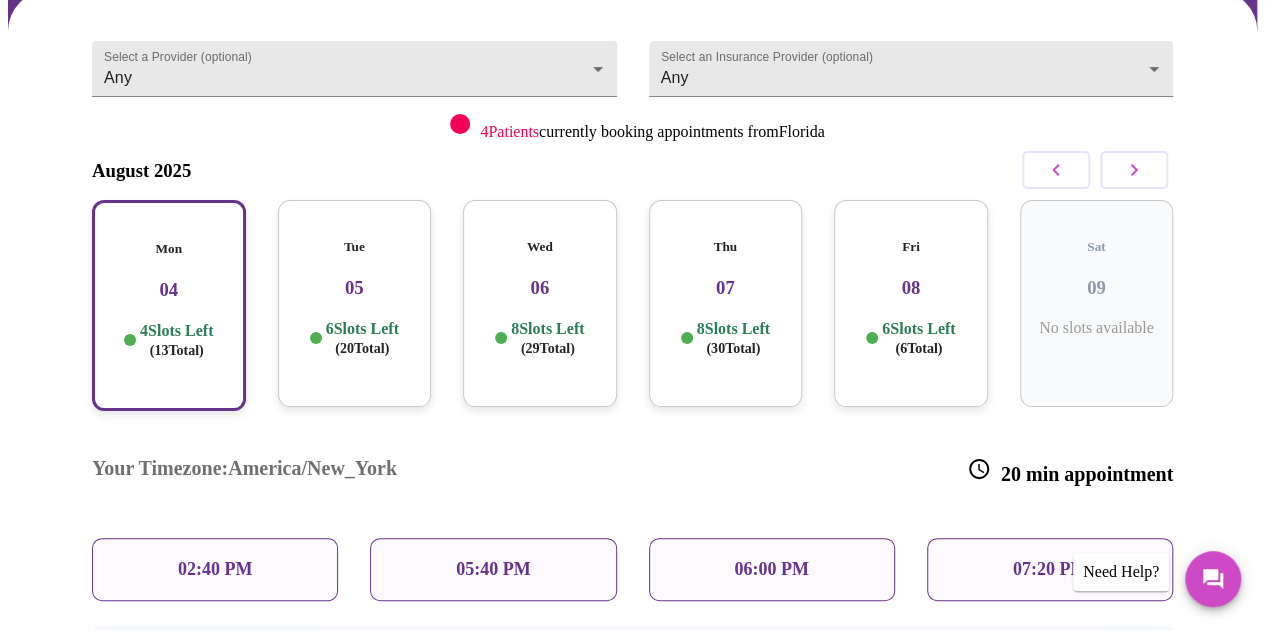 click on "02:40 PM" at bounding box center (215, 569) 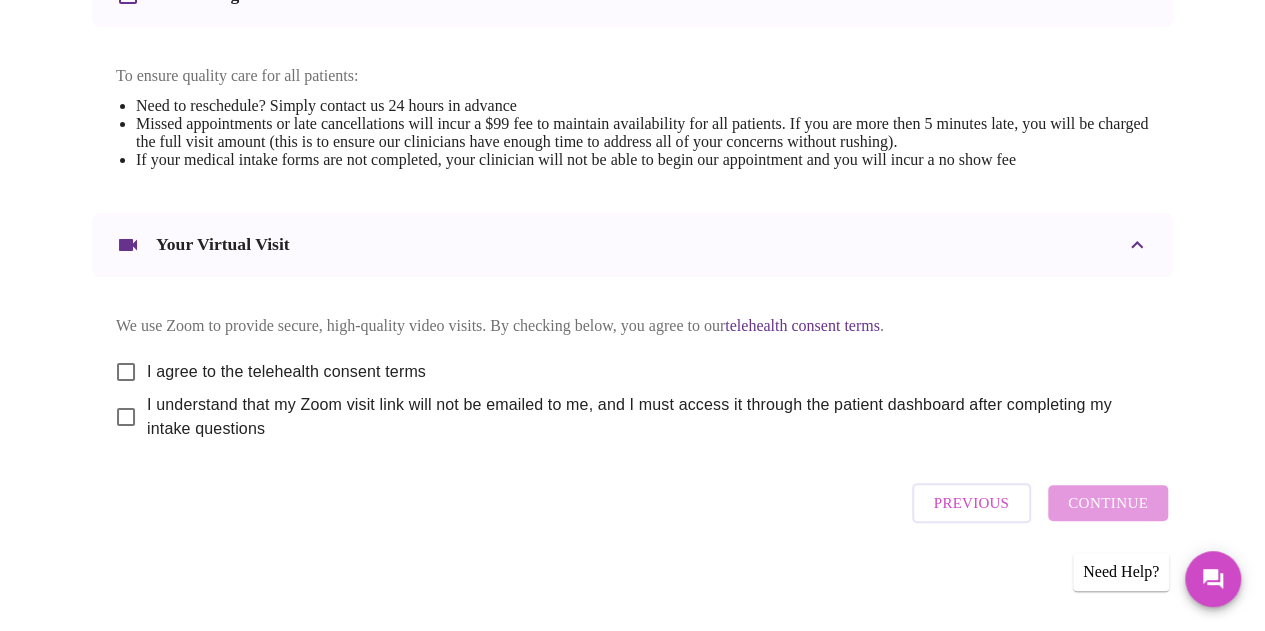 scroll, scrollTop: 852, scrollLeft: 0, axis: vertical 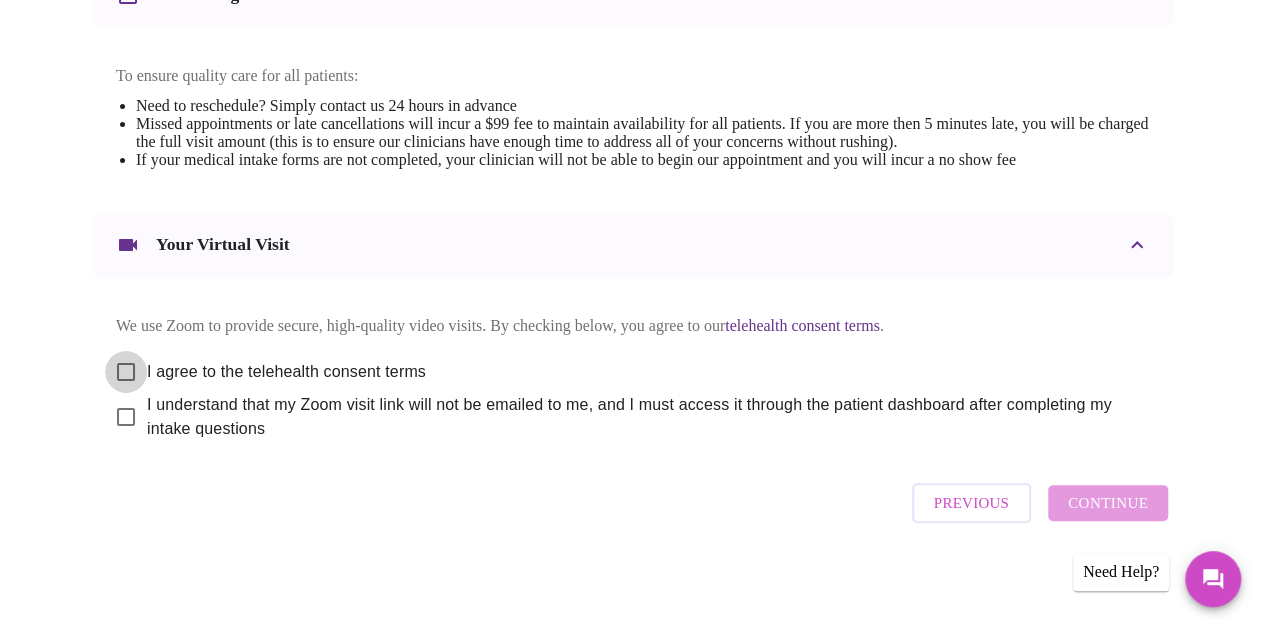 click on "I agree to the telehealth consent terms" at bounding box center (126, 372) 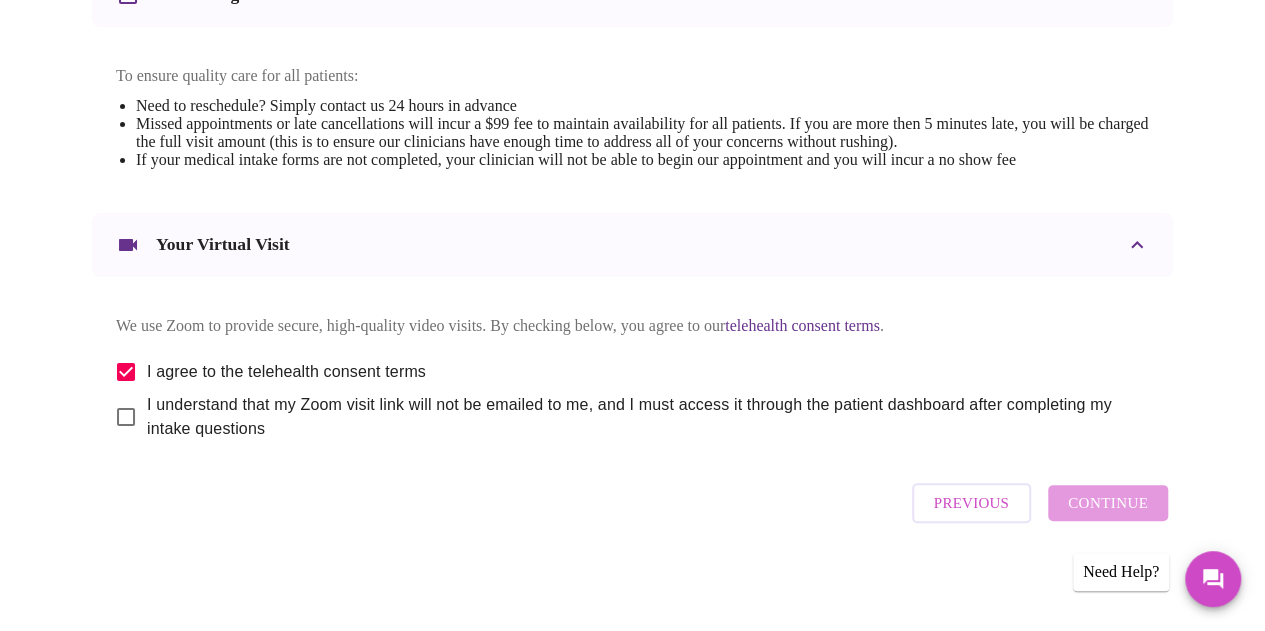 click on "I understand that my Zoom visit link will not be emailed to me, and I must access it through the patient dashboard after completing my intake questions" at bounding box center (126, 417) 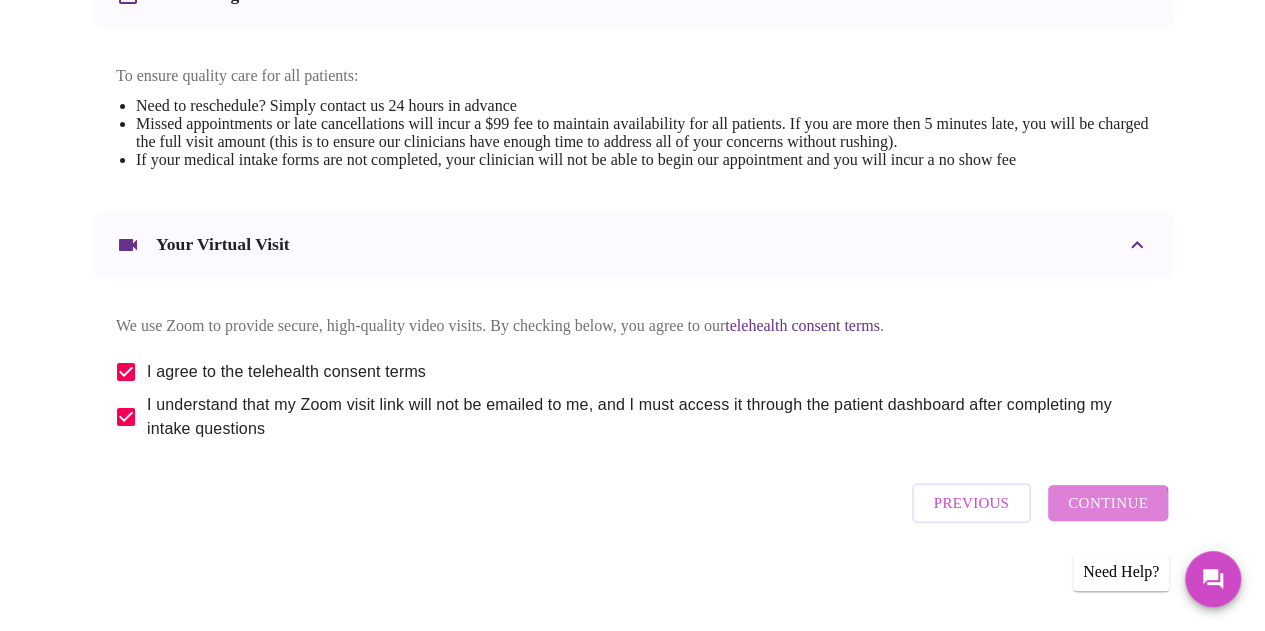 click on "Continue" at bounding box center (1108, 503) 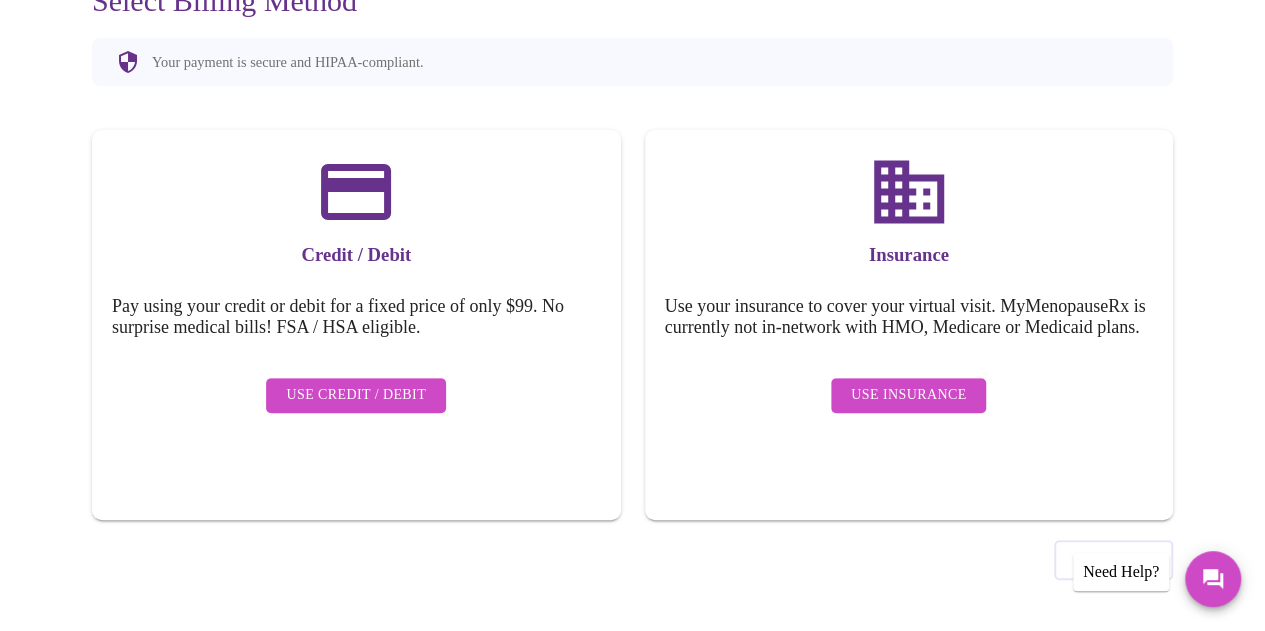 click on "Use Credit / Debit" at bounding box center [356, 395] 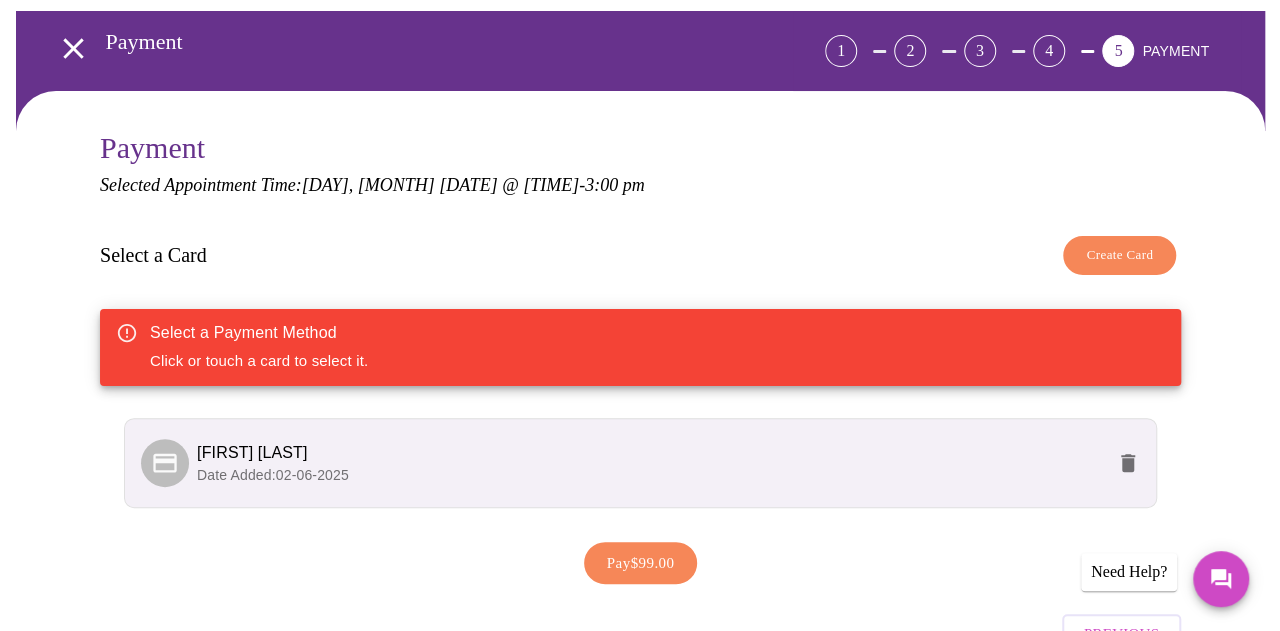 scroll, scrollTop: 200, scrollLeft: 0, axis: vertical 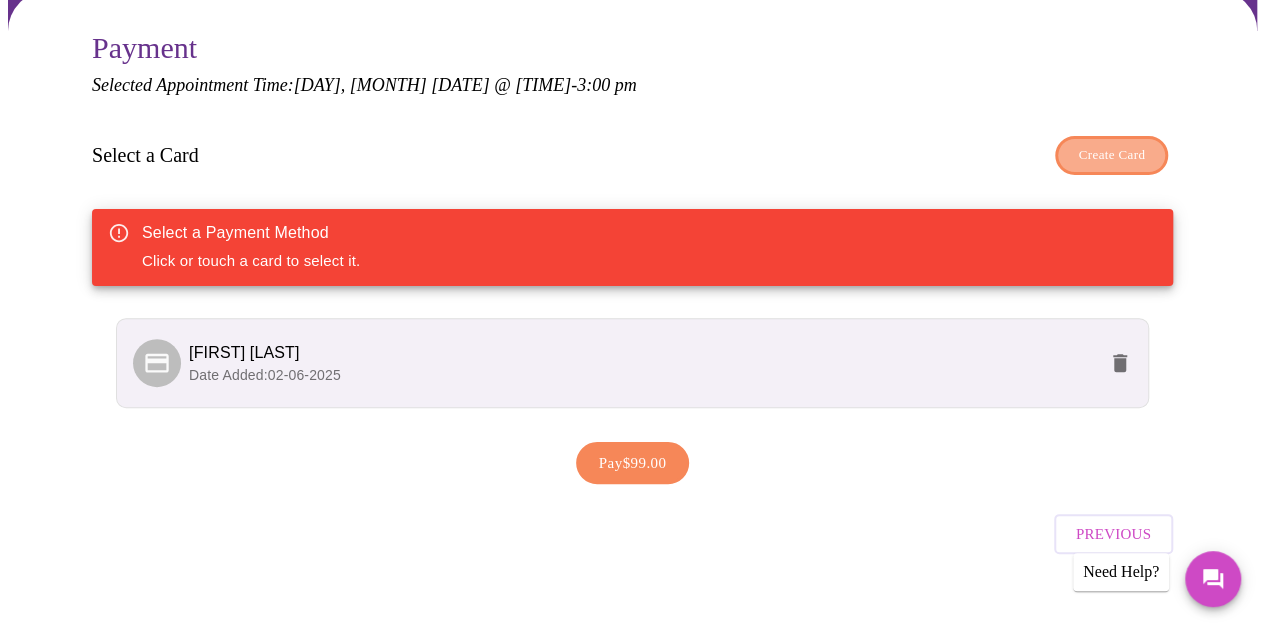 click on "Create Card" at bounding box center (1111, 155) 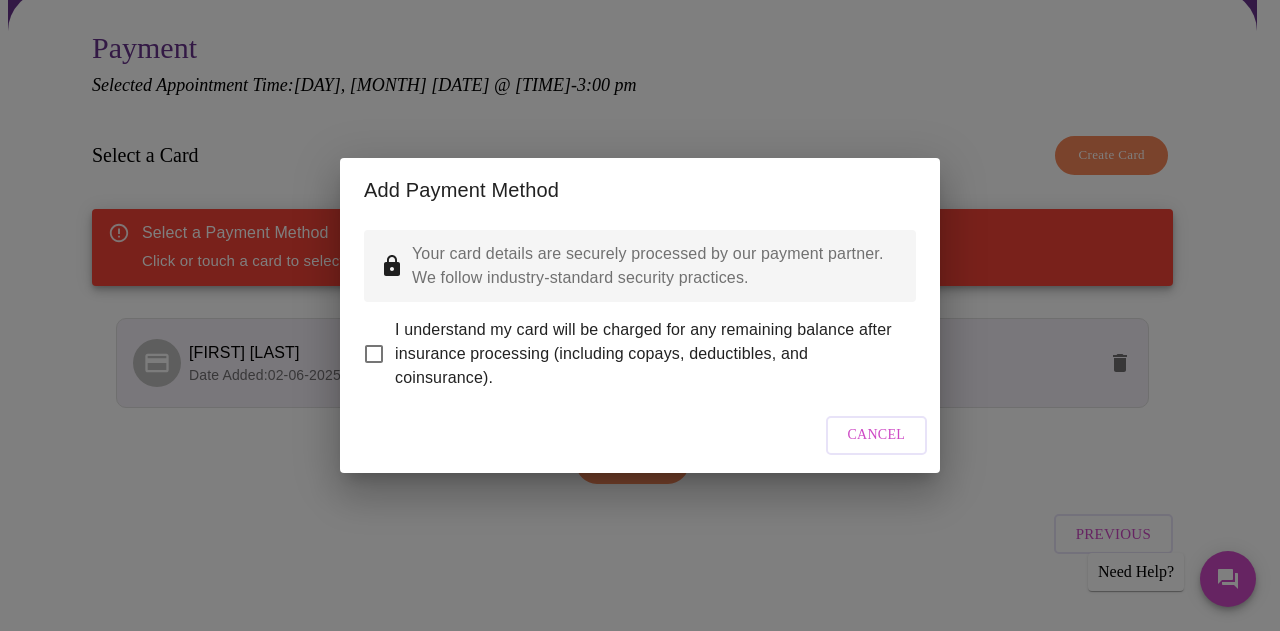 click on "I understand my card will be charged for any remaining balance after insurance processing (including copays, deductibles, and coinsurance)." at bounding box center [647, 354] 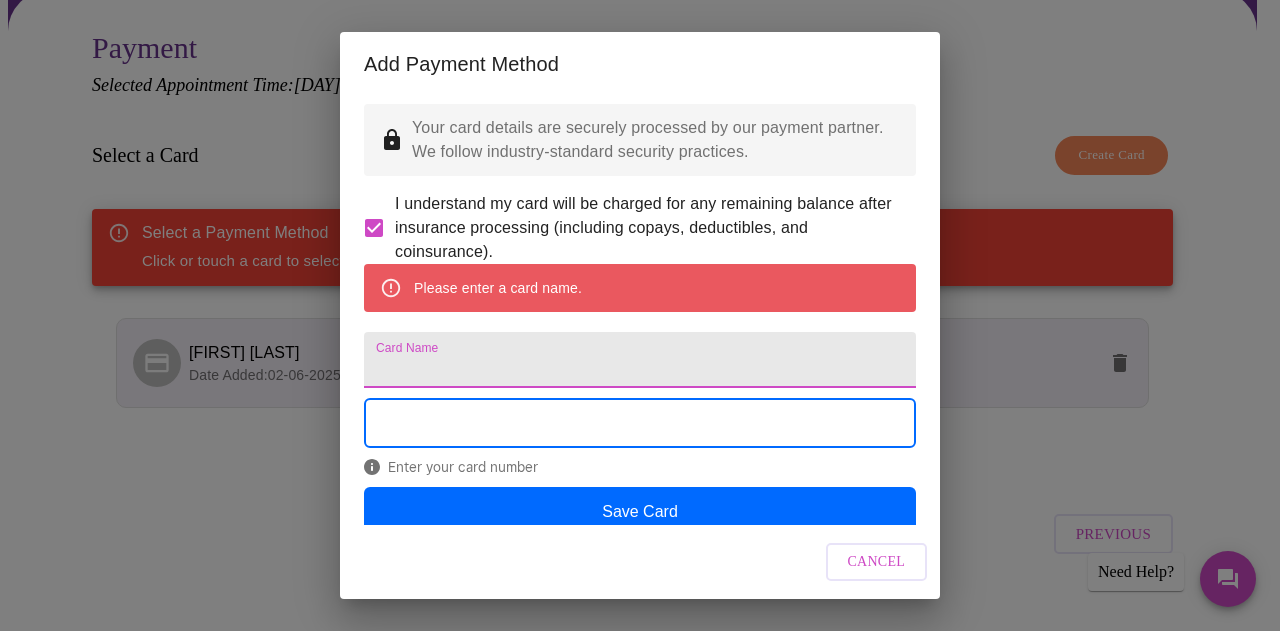 click on "Card Name" at bounding box center (640, 360) 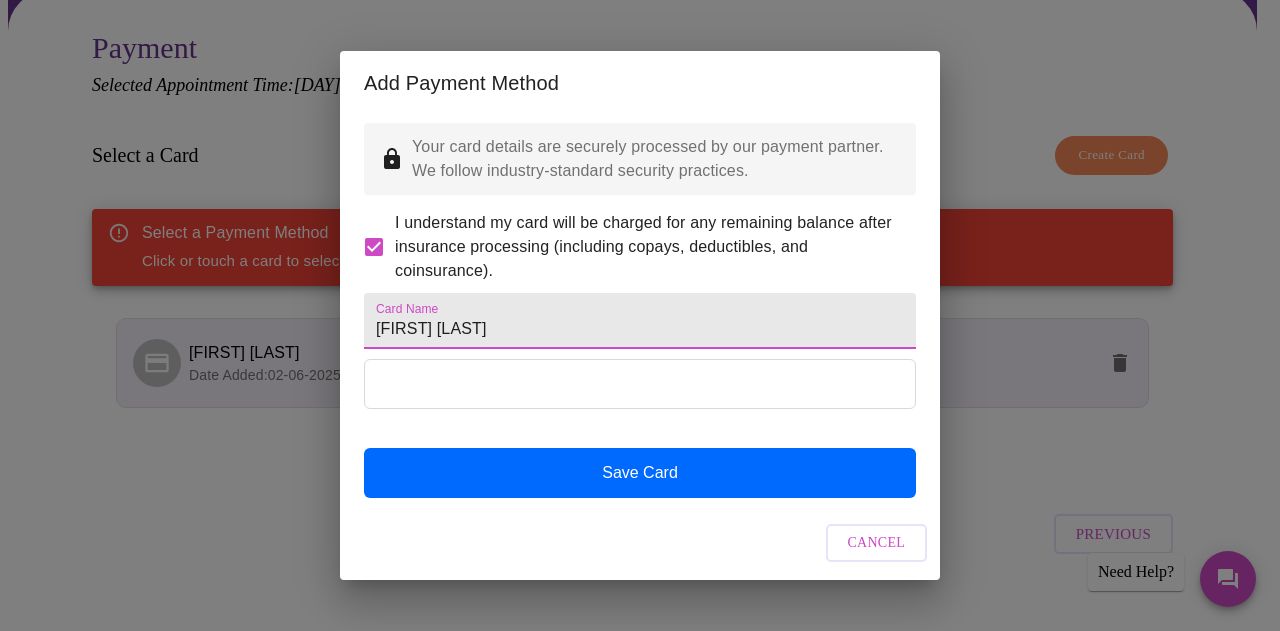 type on "[FIRST] [LAST]" 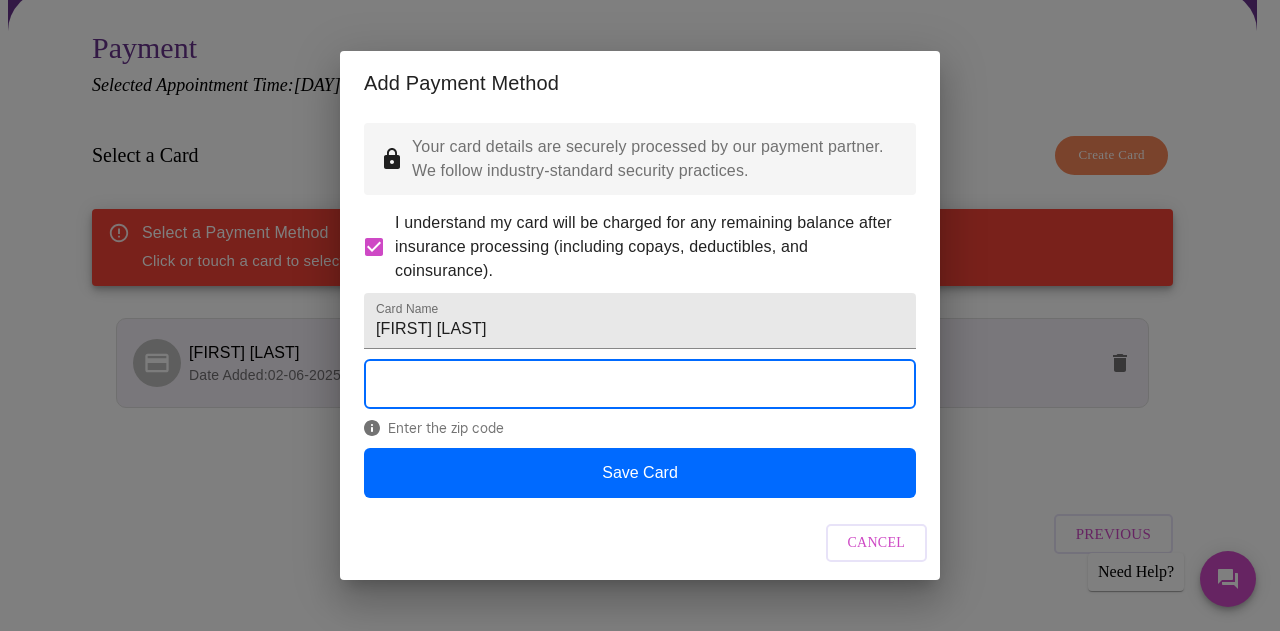 scroll, scrollTop: 5, scrollLeft: 0, axis: vertical 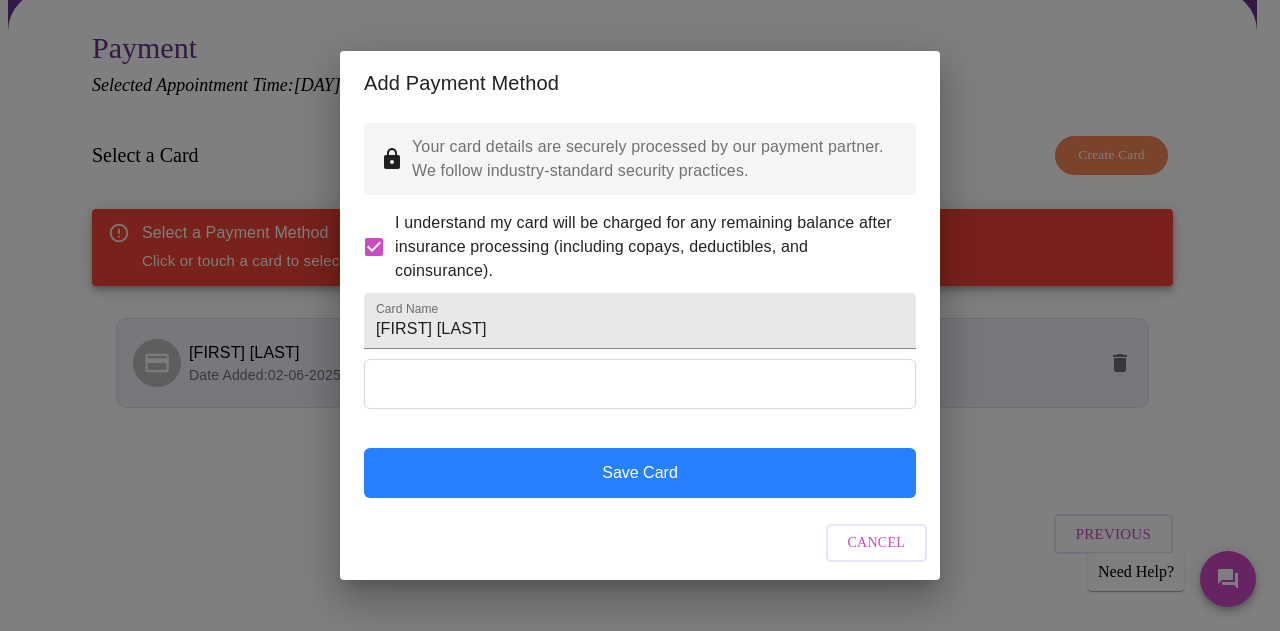 click on "Save Card" at bounding box center (640, 473) 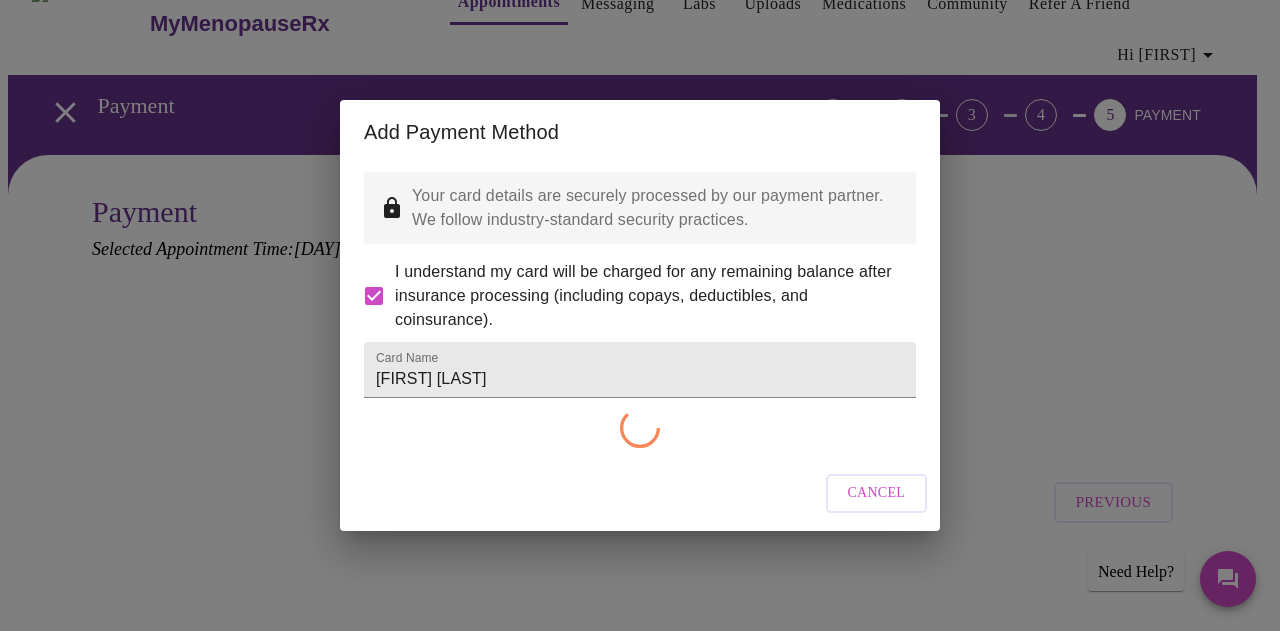 scroll, scrollTop: 22, scrollLeft: 0, axis: vertical 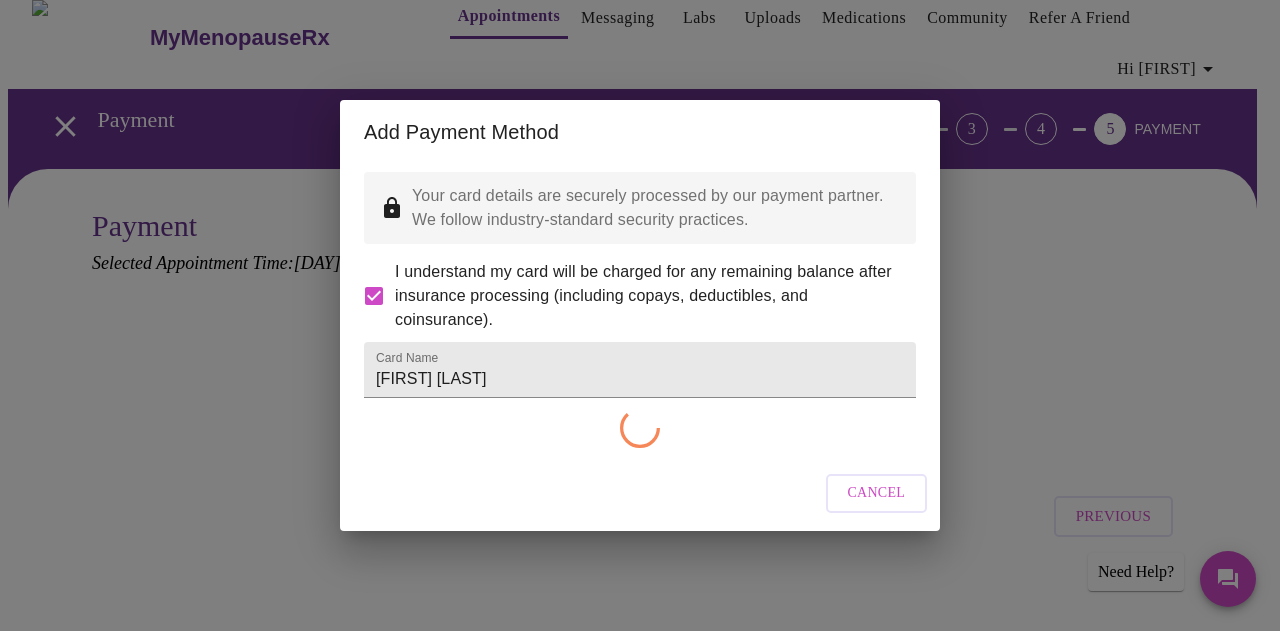 checkbox on "false" 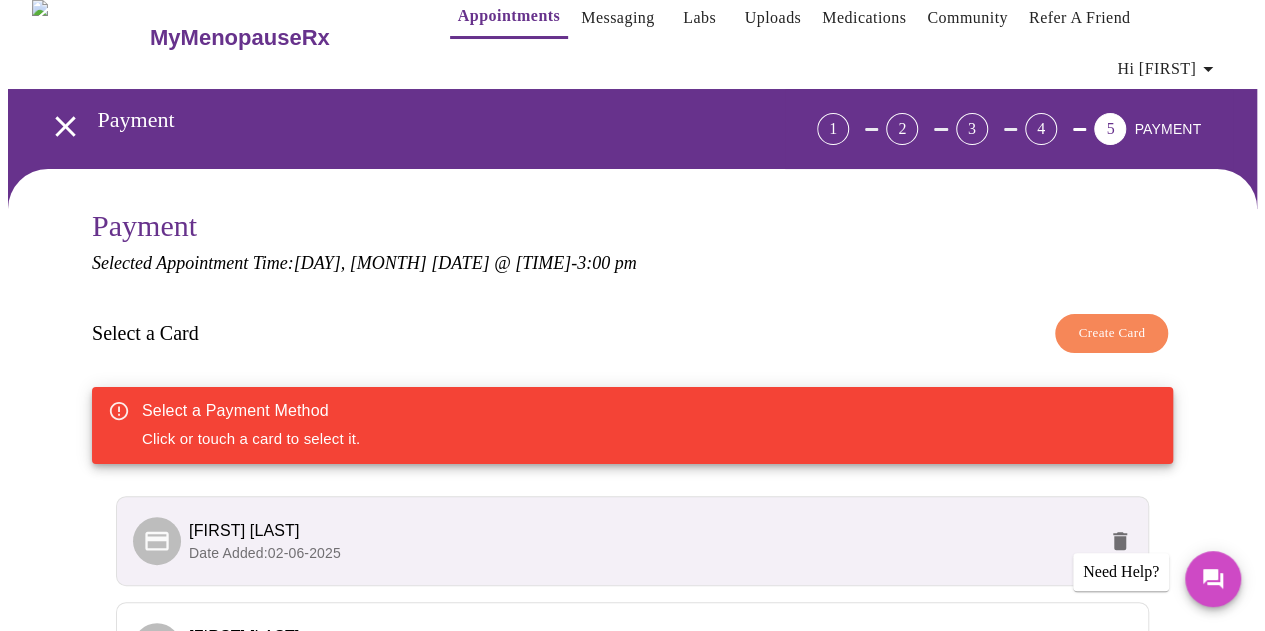 scroll, scrollTop: 222, scrollLeft: 0, axis: vertical 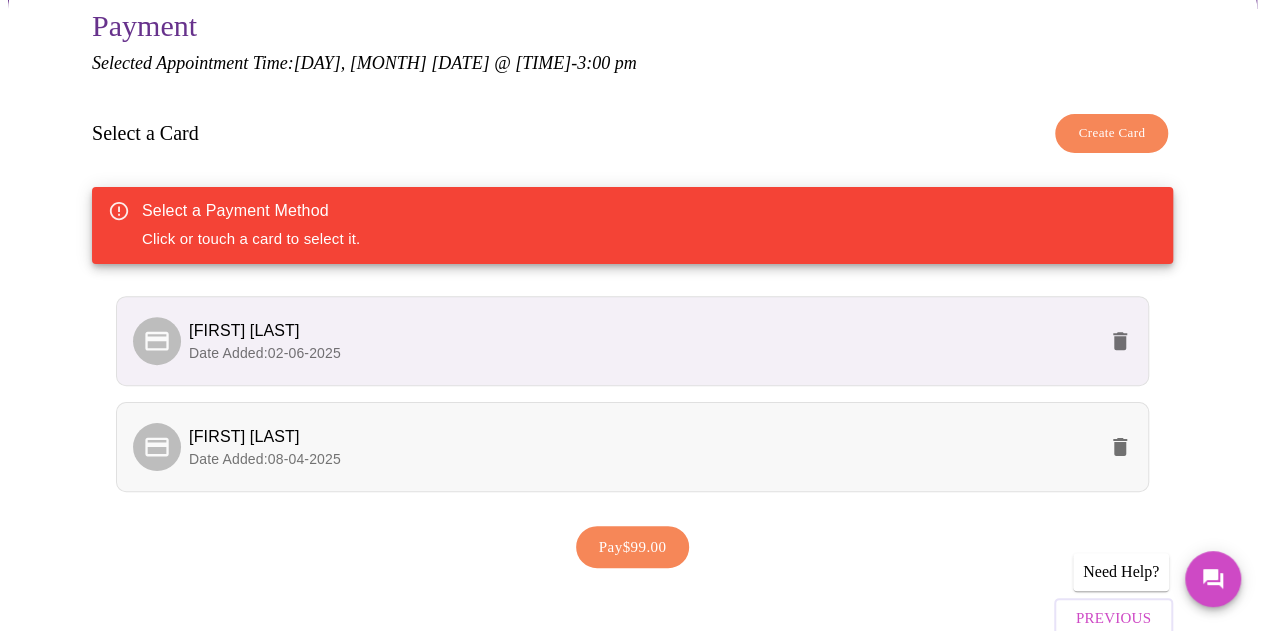 click on "Date Added:  08-04-2025" at bounding box center [642, 459] 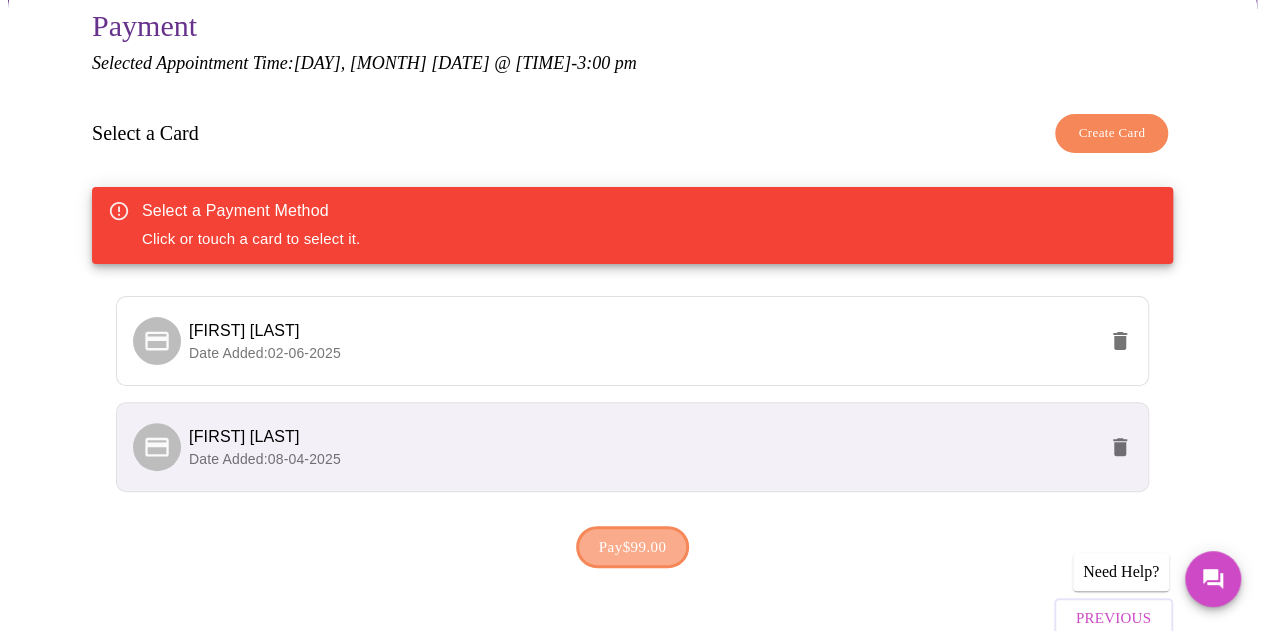 click on "Pay  $99.00" at bounding box center [633, 547] 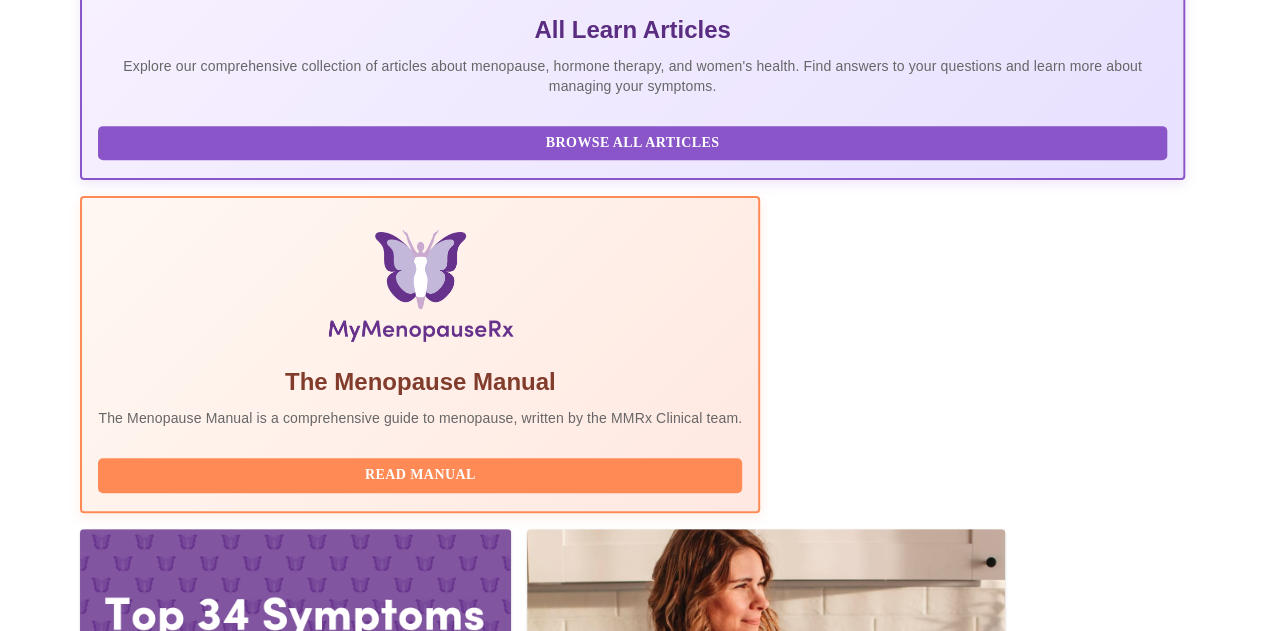 scroll, scrollTop: 516, scrollLeft: 0, axis: vertical 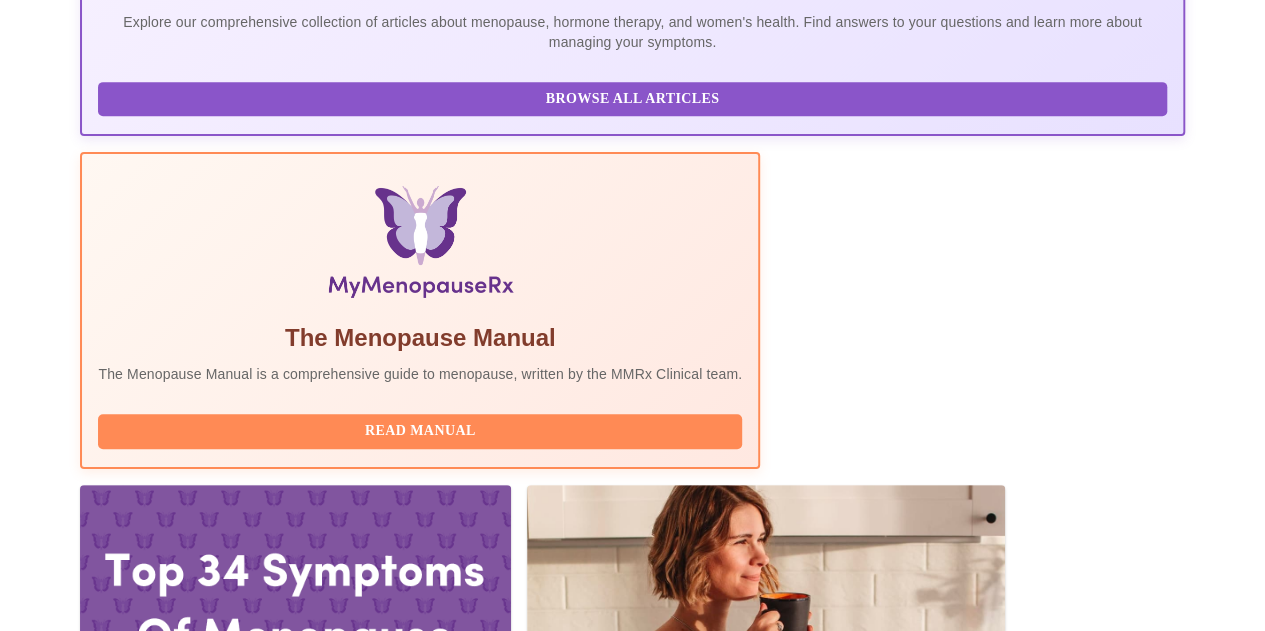 click on "Complete Pre-Assessment" at bounding box center (1049, 2063) 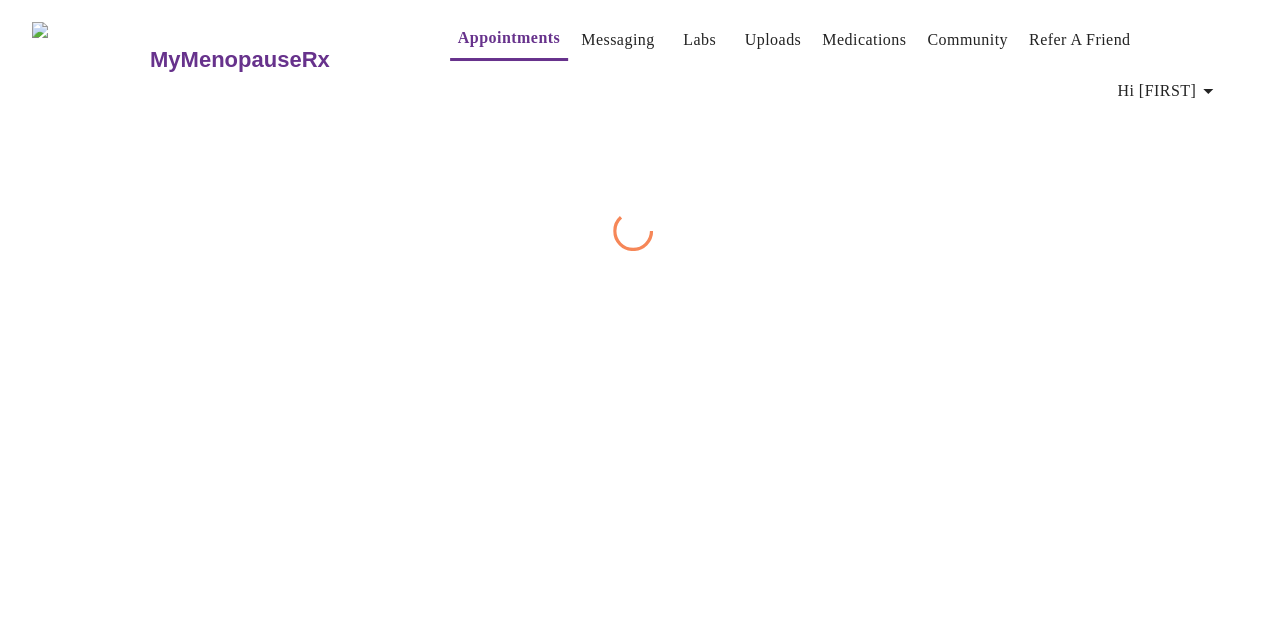 scroll, scrollTop: 0, scrollLeft: 0, axis: both 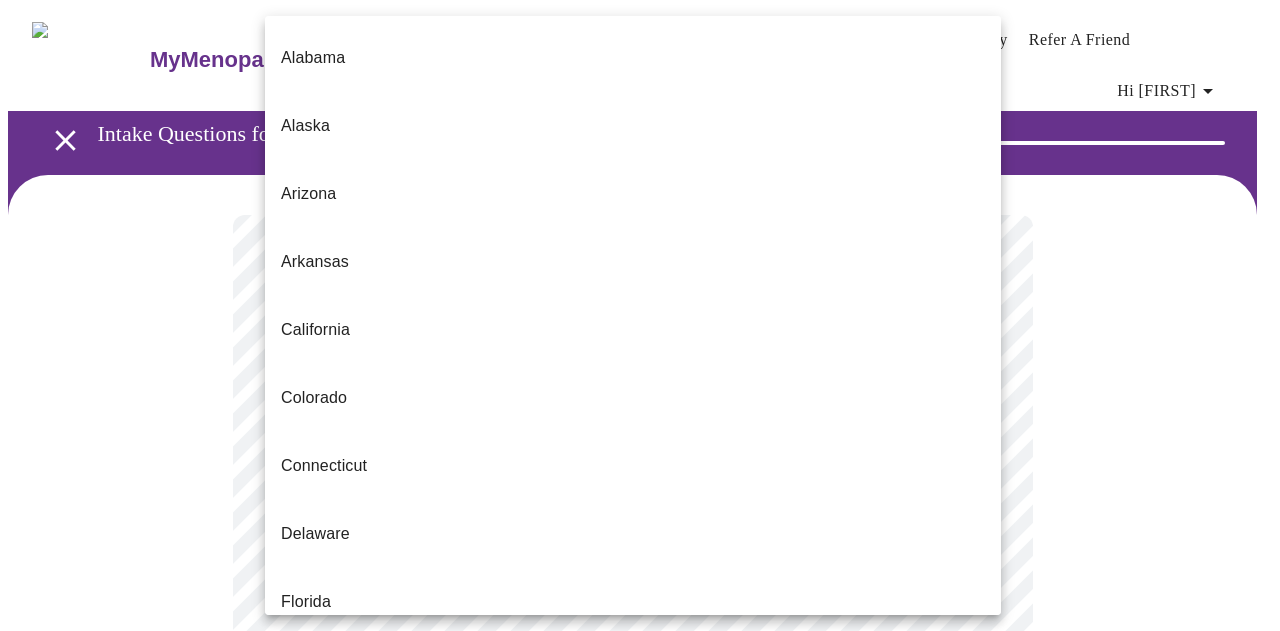 click on "Hi [FIRST]   Intake Questions for Mon, Aug 4th 2025 @ 2:40pm-3:00pm 1  /  13 Settings Billing Invoices Log out [STATE]
[STATE]
[STATE]
[STATE]
[STATE]
[STATE]
[STATE]
[STATE]
[STATE]
[STATE]
[STATE]
[STATE]
[STATE]
[STATE]
[STATE]
[STATE]
[STATE]
[STATE]
[STATE]
[STATE]
[STATE]
[STATE]
[STATE]
[STATE]
[STATE]
[STATE]
[STATE]
[STATE]
[STATE]
[STATE]
[STATE]
[STATE]
[STATE]
[STATE]
[STATE]
[STATE]
[STATE]
[STATE]
[STATE]
[STATE]
[STATE]
[STATE]
[STATE]
[STATE]
[STATE]
[STATE]
[STATE]
[STATE]" at bounding box center [640, 940] 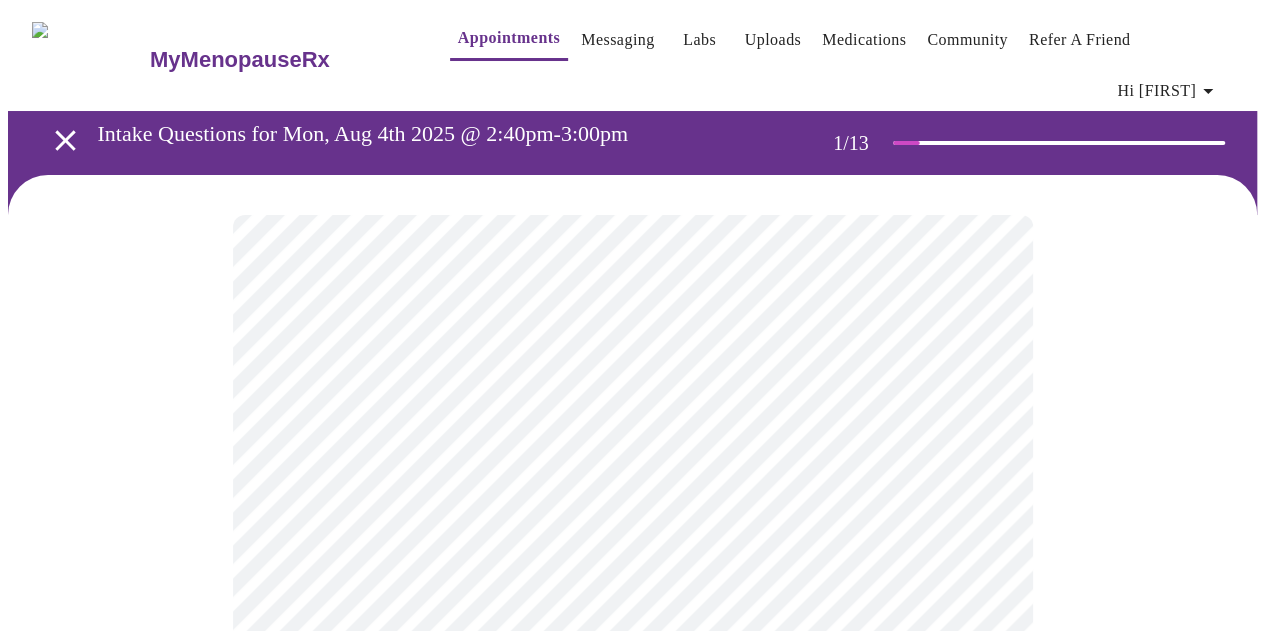 scroll, scrollTop: 200, scrollLeft: 0, axis: vertical 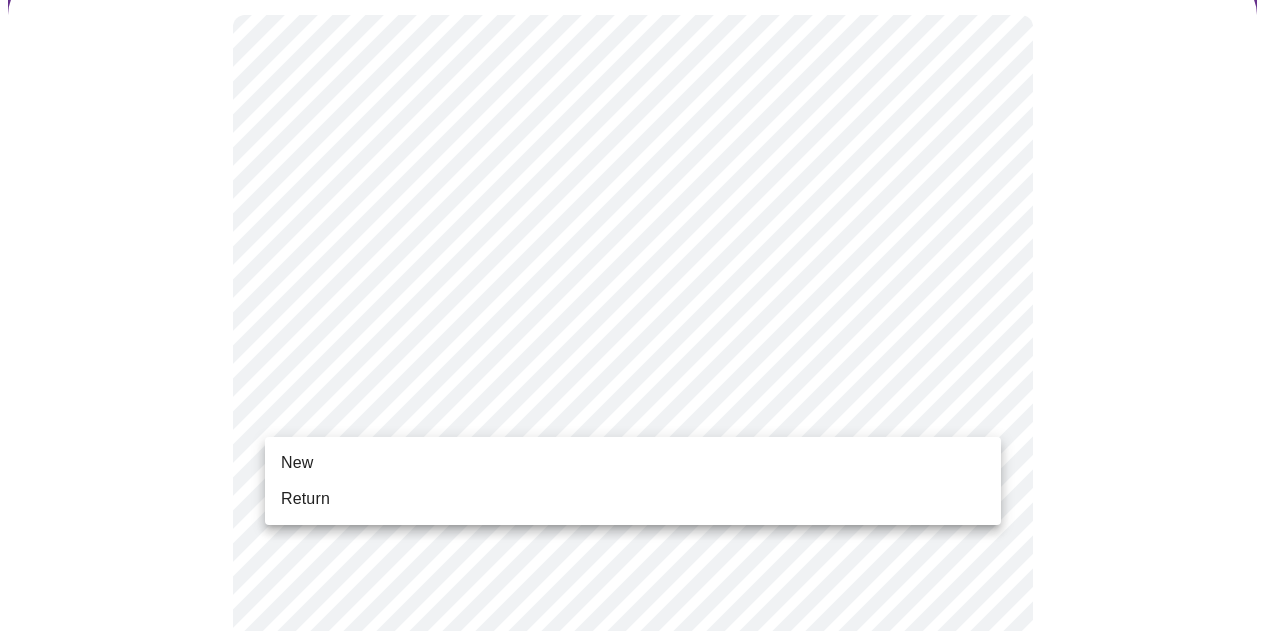 click on "Hi [FIRST]   Intake Questions for Mon, Aug 4th 2025 @ 2:40pm-3:00pm 1  /  13 Settings Billing Invoices Log out New Return" at bounding box center (640, 734) 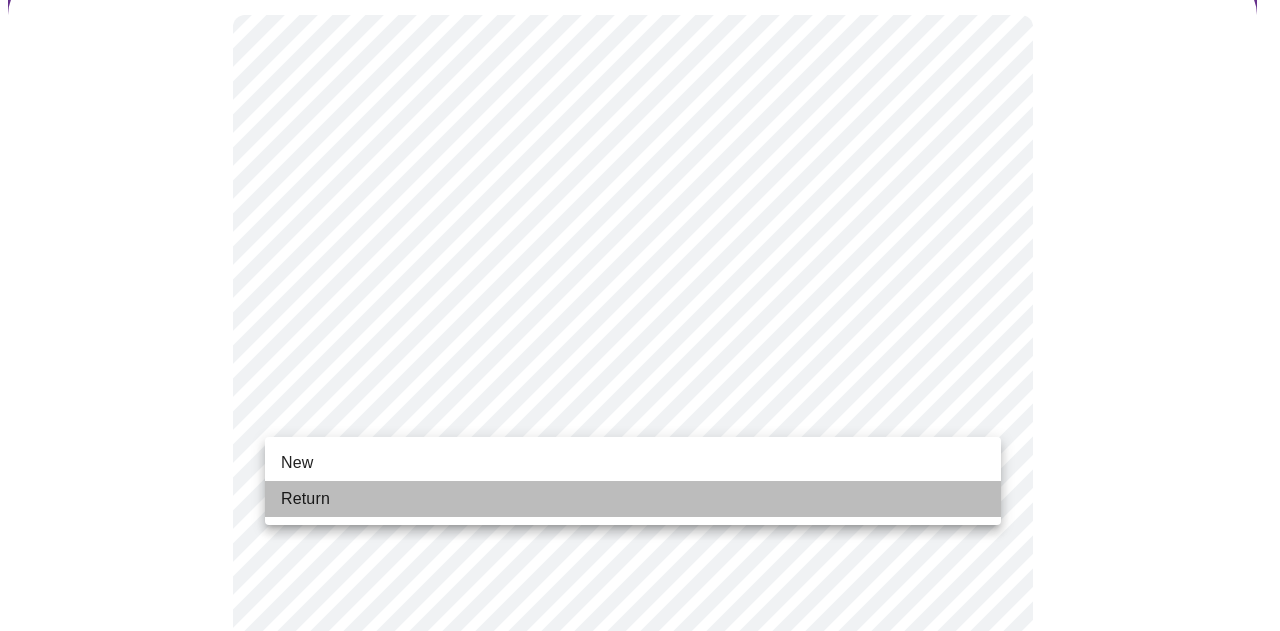 click on "Return" at bounding box center [633, 499] 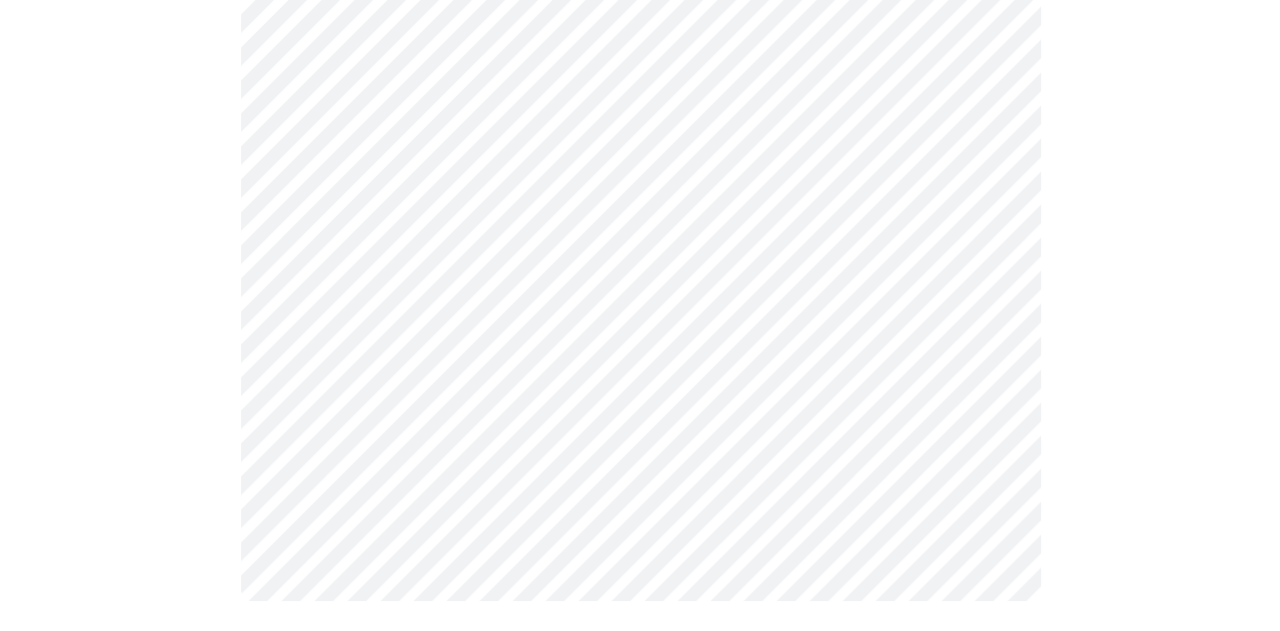 scroll, scrollTop: 1192, scrollLeft: 0, axis: vertical 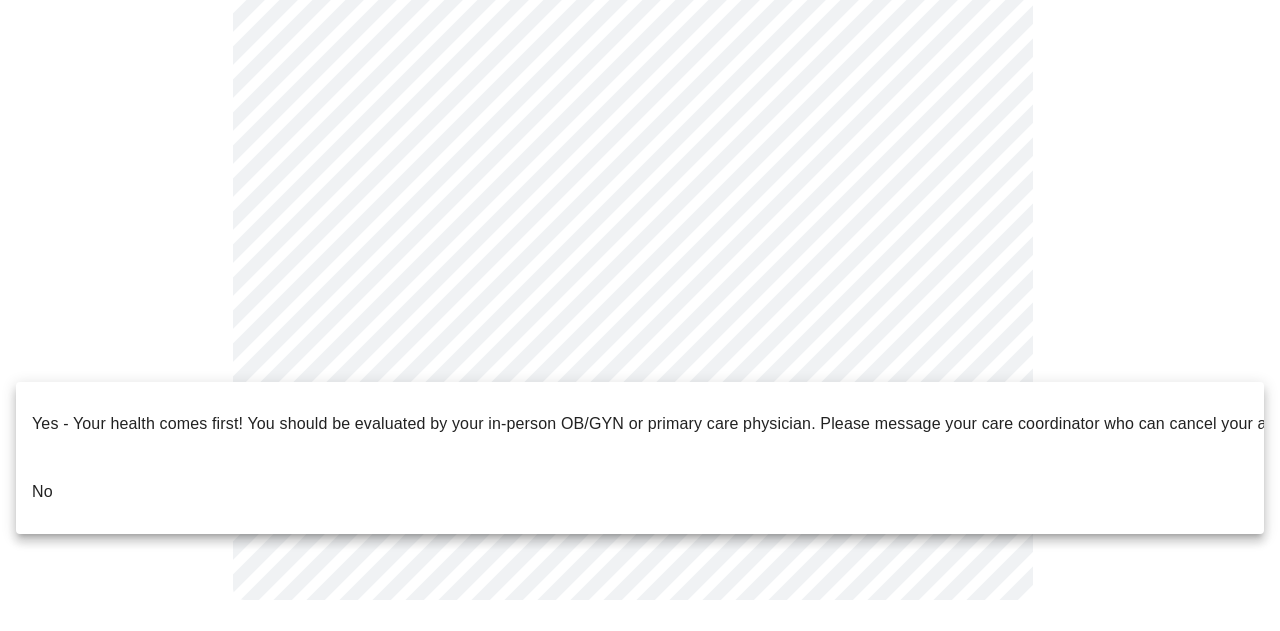 click on "Hi [FIRST]   Intake Questions for Mon, Aug 4th 2025 @ 2:40pm-3:00pm 1  /  13 Settings Billing Invoices Log out Yes - Your health comes first! You should be evaluated by your in-person OB/GYN or primary care physician.  Please message your care coordinator who can cancel your appointment.
No" at bounding box center [640, -272] 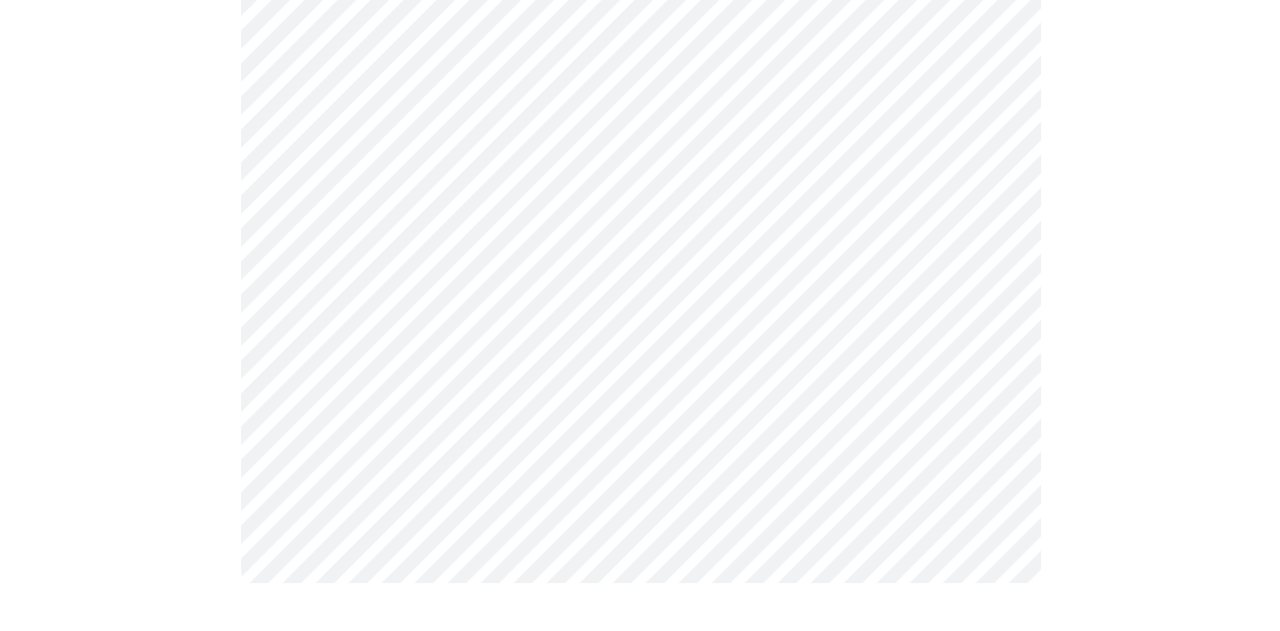 scroll, scrollTop: 0, scrollLeft: 0, axis: both 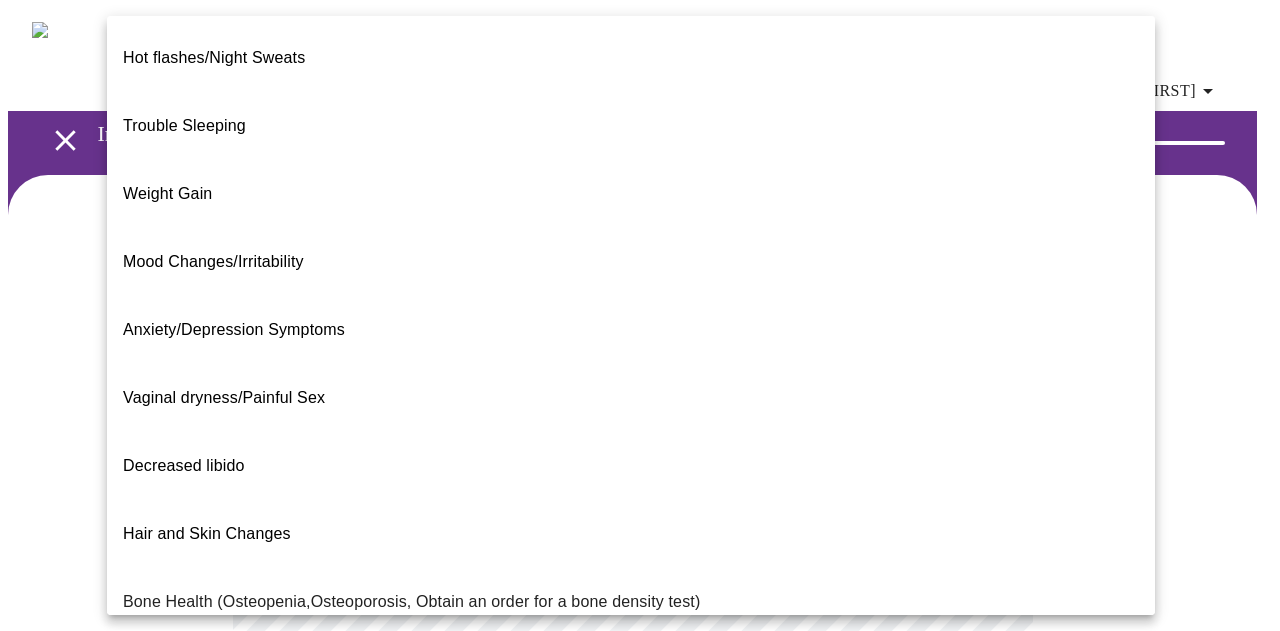 click on "Hi [FIRST]   Intake Questions for Mon, Aug 4th 2025 @ 2:40pm-3:00pm 2  /  13 Settings Billing Invoices Log out Hot flashes/Night Sweats
Trouble Sleeping
Weight Gain
Mood Changes/Irritability
Anxiety/Depression Symptoms
Vaginal dryness/Painful Sex
Decreased libido
Hair and Skin Changes
Bone Health (Osteopenia,Osteoporosis, Obtain an order for a bone density test)
Metabolic Health (Pre-diabetes, Elevated Cholesterol, Vitamin D, Abnormal Lab Testing, Obtain an order for a Coronary Calcium Heart Scan)
Period Problems
Postmenopausal Bleeding
Orgasms are weak
UTI Symptoms
Vaginal Infection
Herpes (oral, genital)
STD Testing
I feel great - just need a refill.
Other" at bounding box center [640, 622] 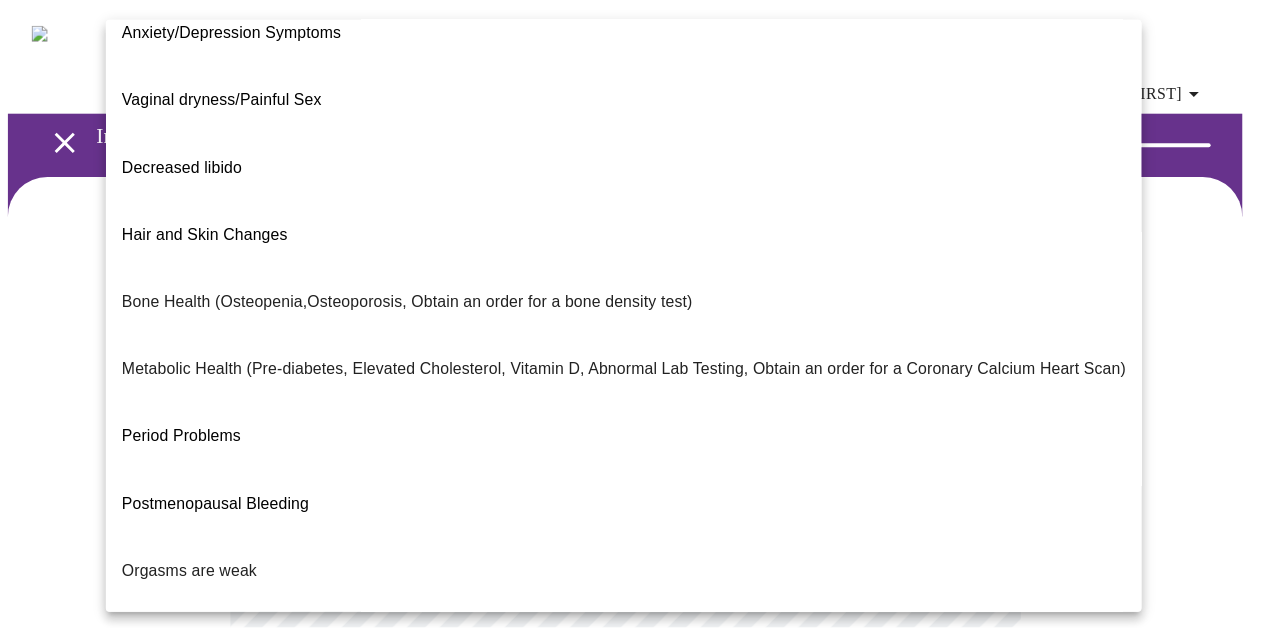 scroll, scrollTop: 404, scrollLeft: 0, axis: vertical 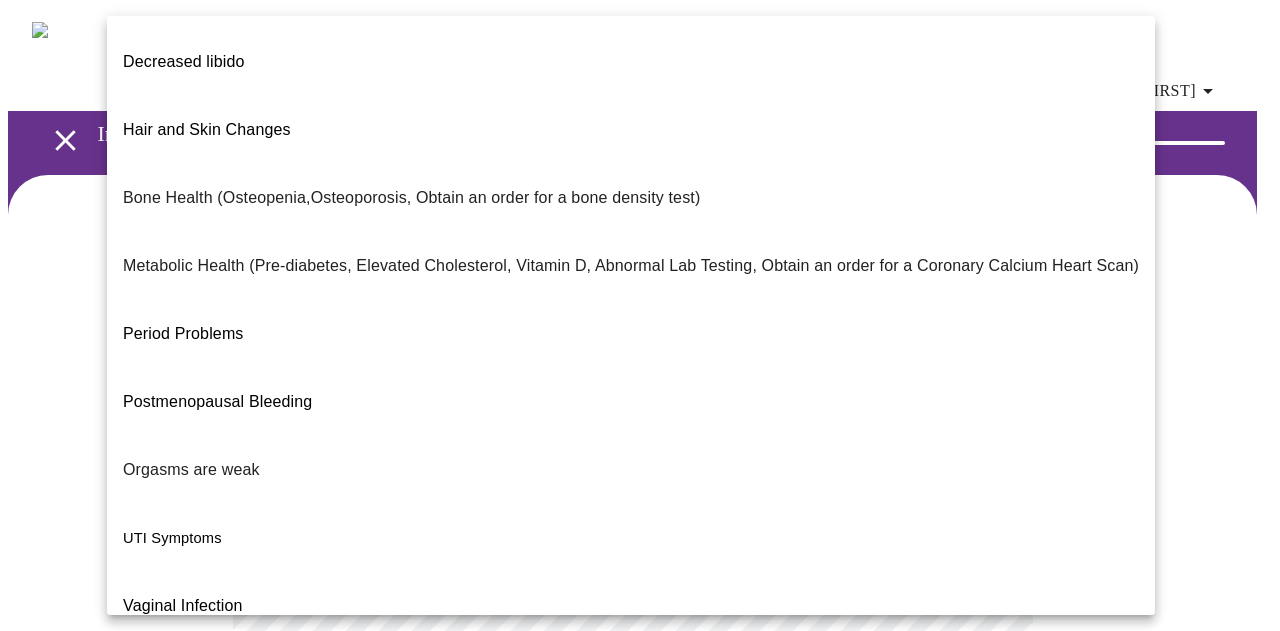 click on "I feel great - just need a refill." at bounding box center (631, 810) 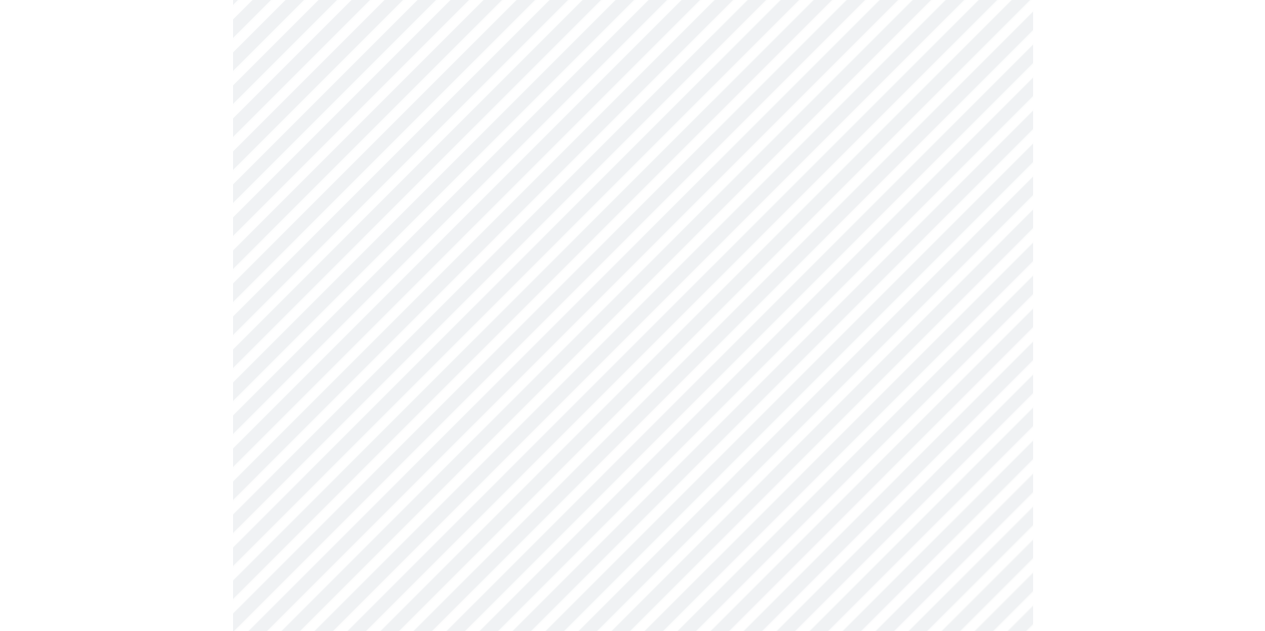scroll, scrollTop: 300, scrollLeft: 0, axis: vertical 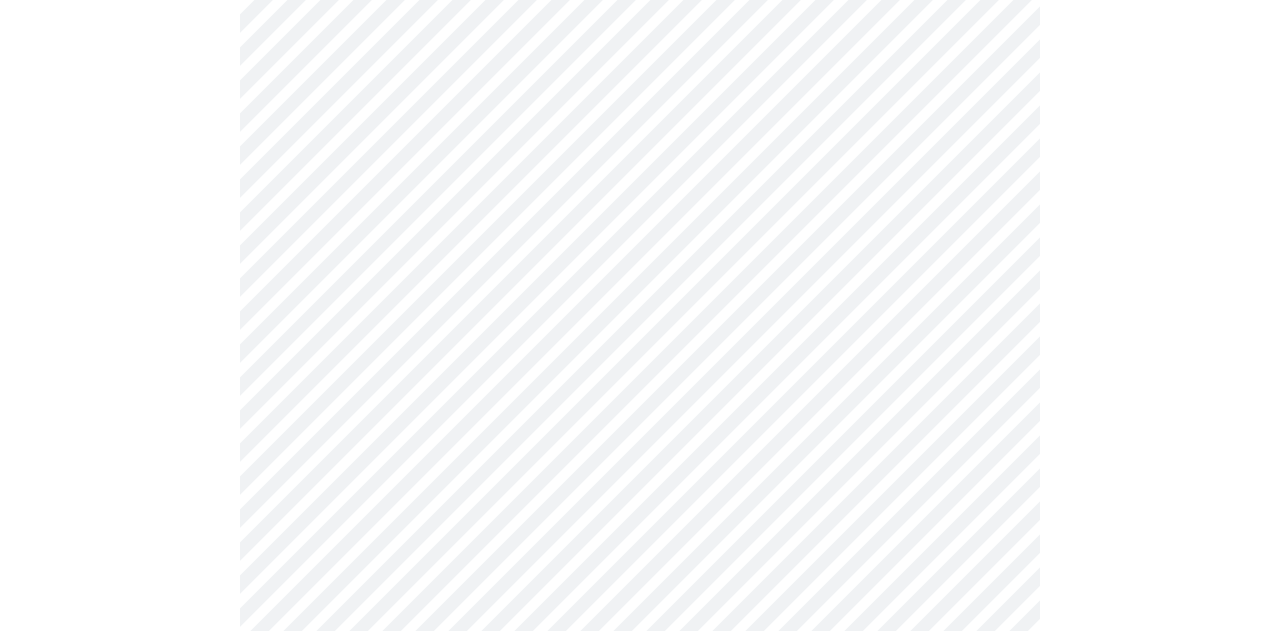 click on "Hi [FIRST]   Intake Questions for Mon, Aug 4th 2025 @ 2:40pm-3:00pm 2  /  13 Settings Billing Invoices Log out" at bounding box center [640, 316] 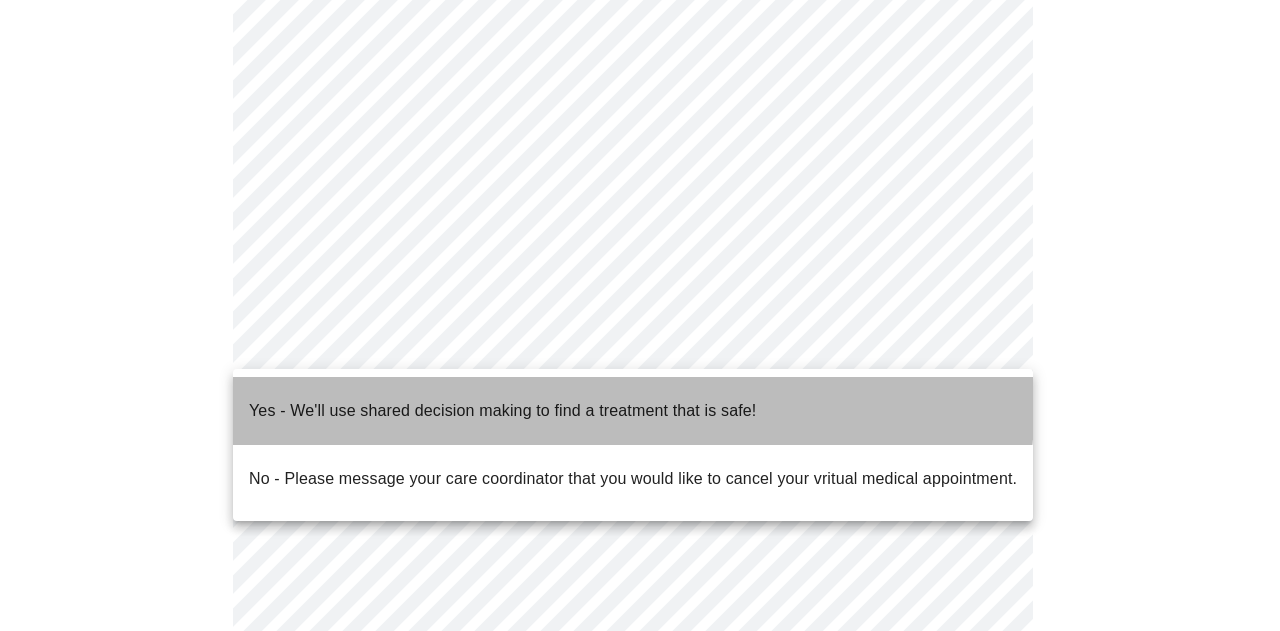 click on "Yes - We'll use shared decision making to find a treatment that is safe!" at bounding box center [502, 411] 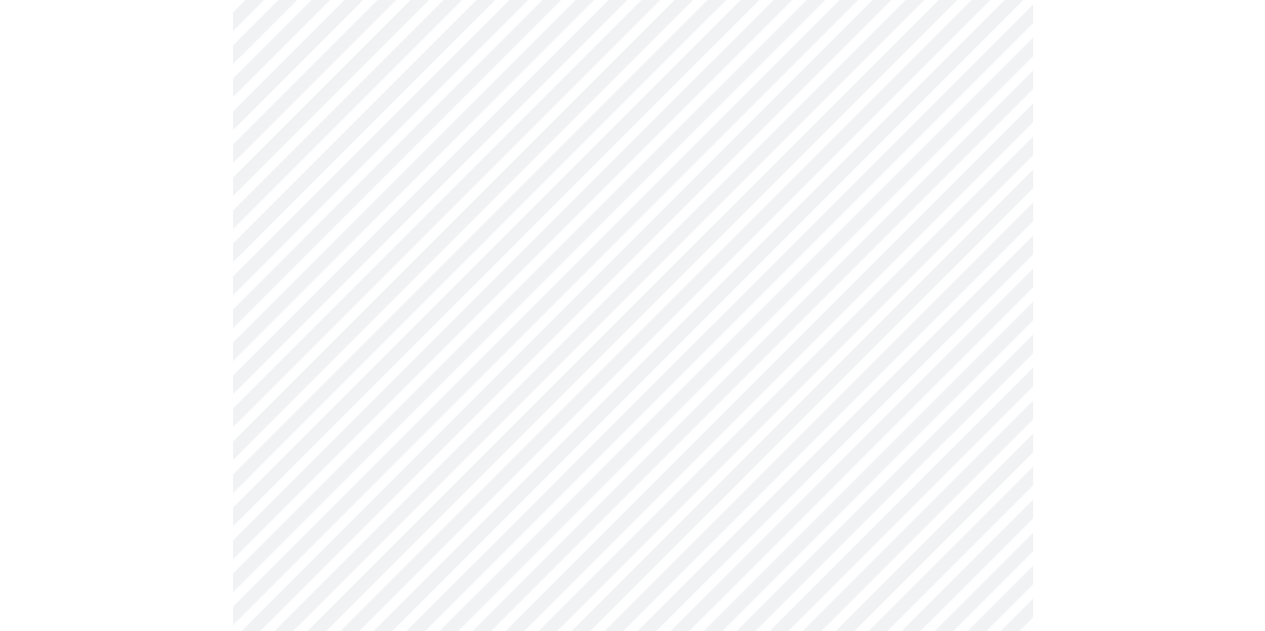 scroll, scrollTop: 0, scrollLeft: 0, axis: both 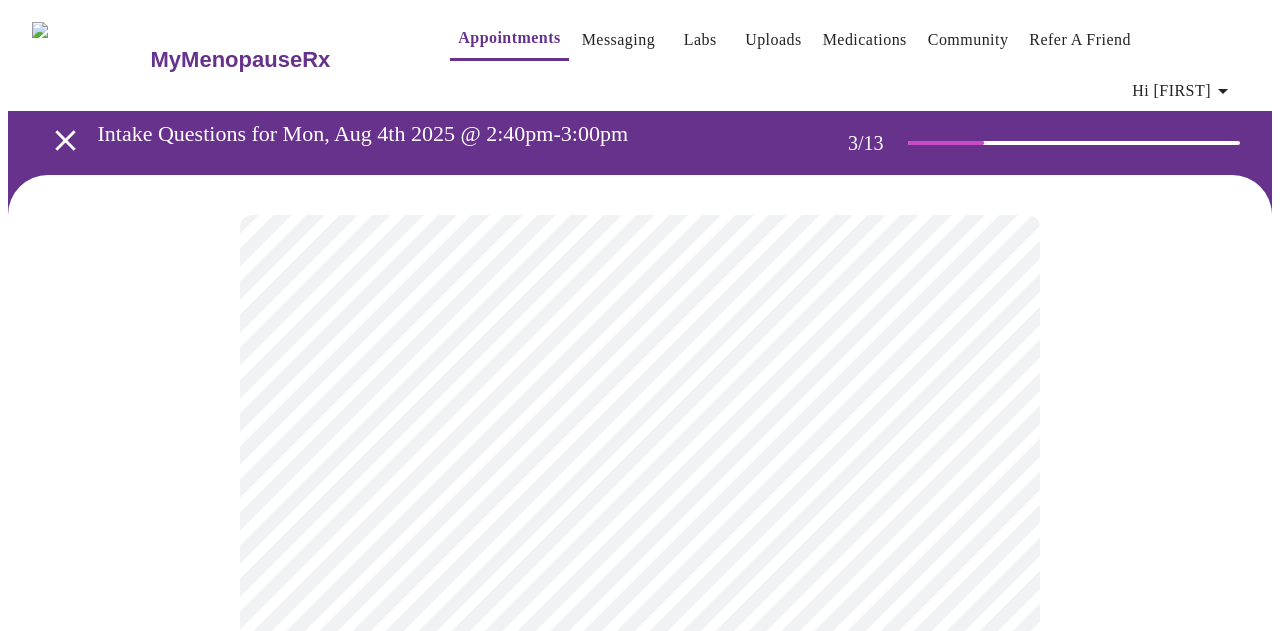 click on "Hi [FIRST]   Intake Questions for Mon, Aug 4th 2025 @ 2:40pm-3:00pm 3  /  13 Settings Billing Invoices Log out" at bounding box center [640, 1373] 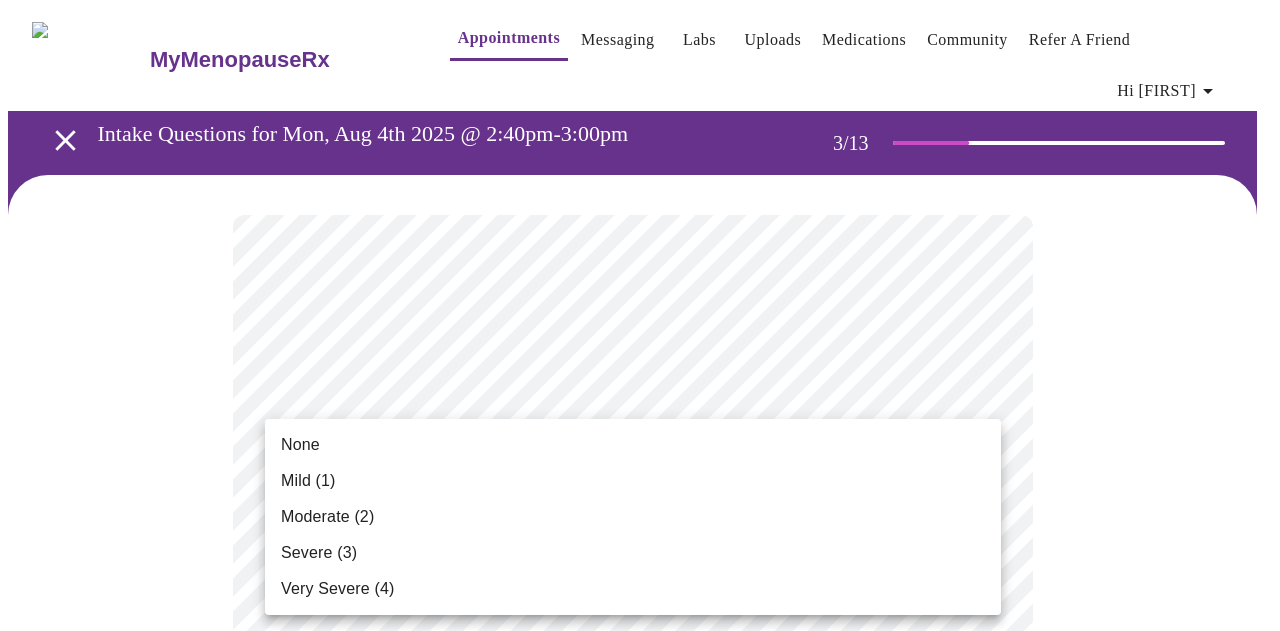 click on "Mild (1)" at bounding box center (633, 481) 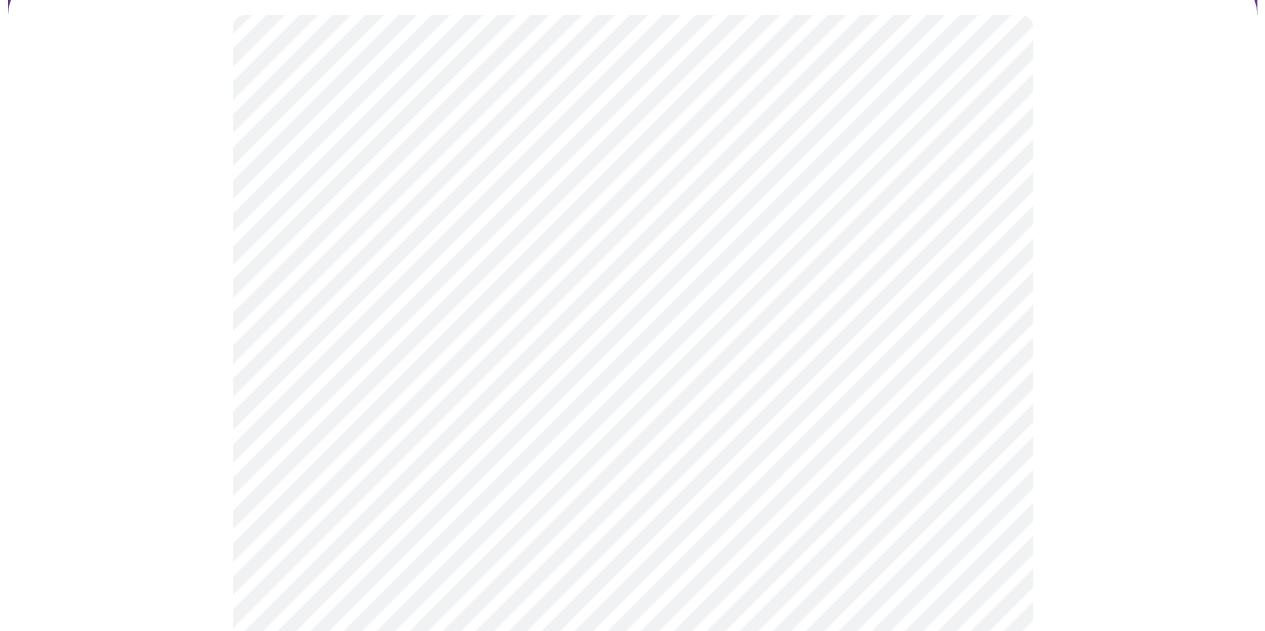 scroll, scrollTop: 300, scrollLeft: 0, axis: vertical 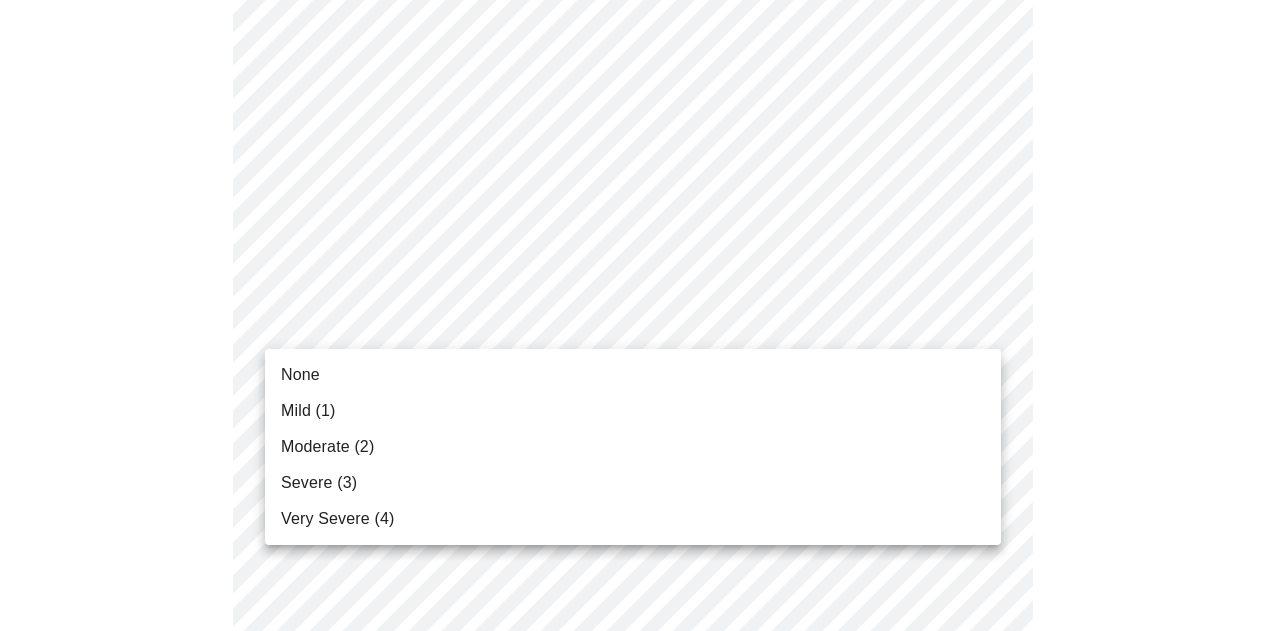 click on "Hi [FIRST]   Intake Questions for Mon, Aug 4th 2025 @ 2:40pm-3:00pm 3  /  13 Settings Billing Invoices Log out None Mild (1) Moderate (2) Severe (3) Very Severe (4)" at bounding box center (640, 1037) 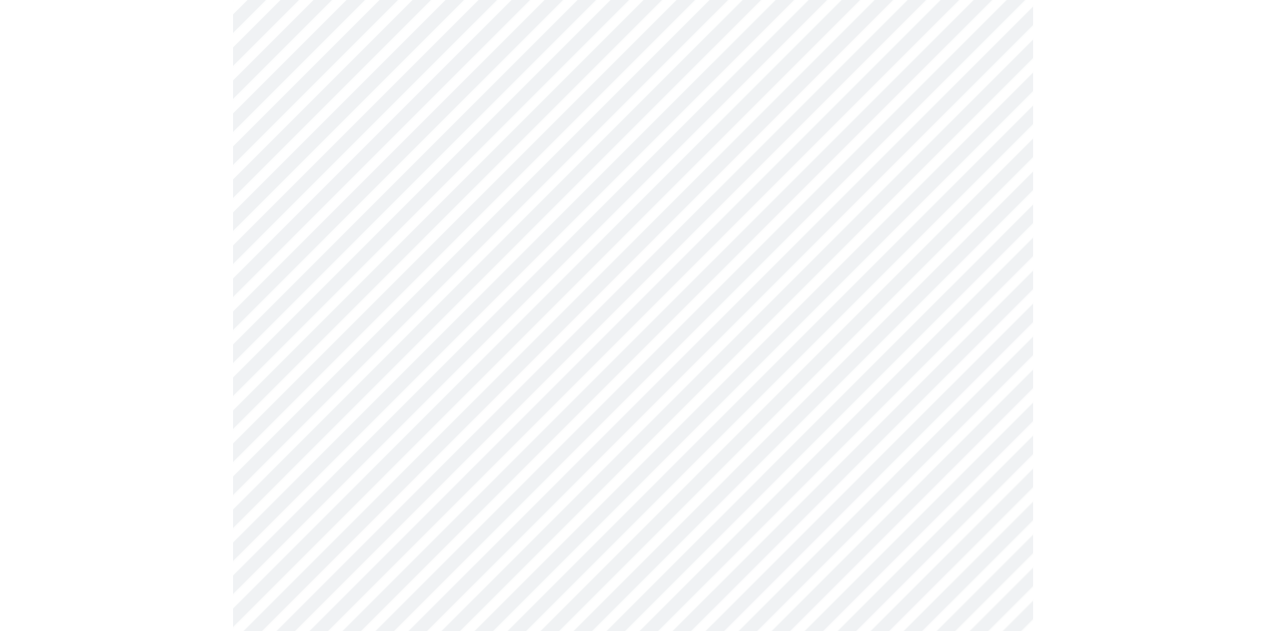 scroll, scrollTop: 500, scrollLeft: 0, axis: vertical 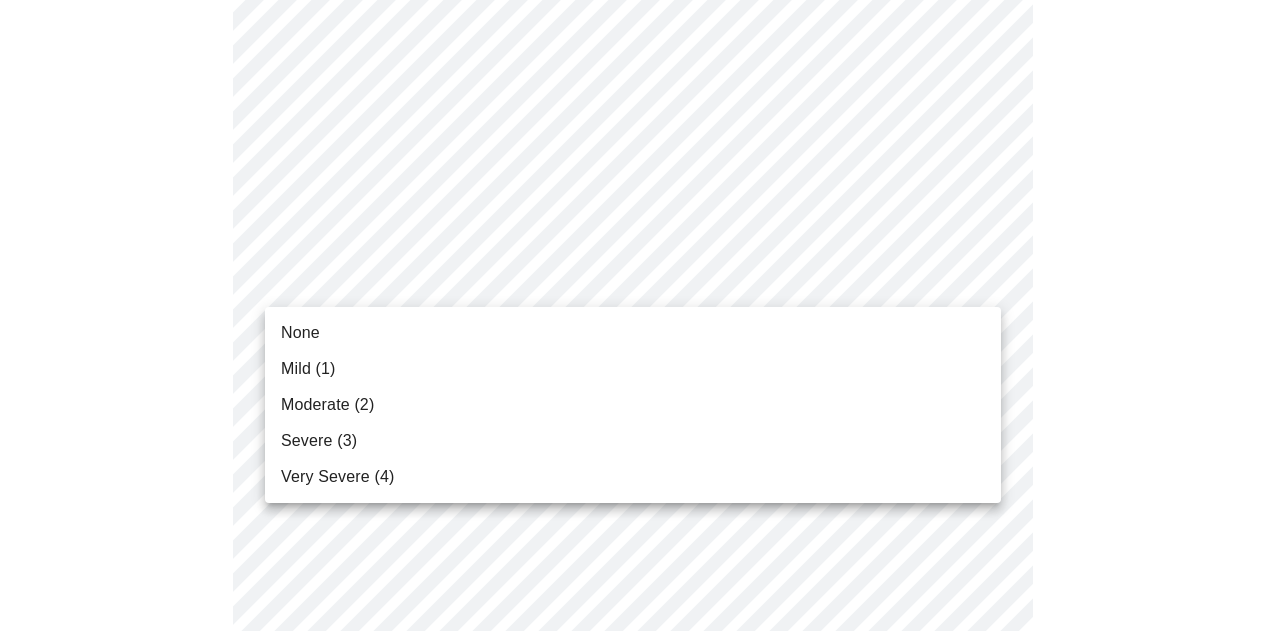 click on "Hi [FIRST]   Intake Questions for Mon, Aug 4th 2025 @ 2:40pm-3:00pm 3  /  13 Settings Billing Invoices Log out None Mild (1) Moderate (2) Severe (3) Very Severe (4)" at bounding box center [640, 823] 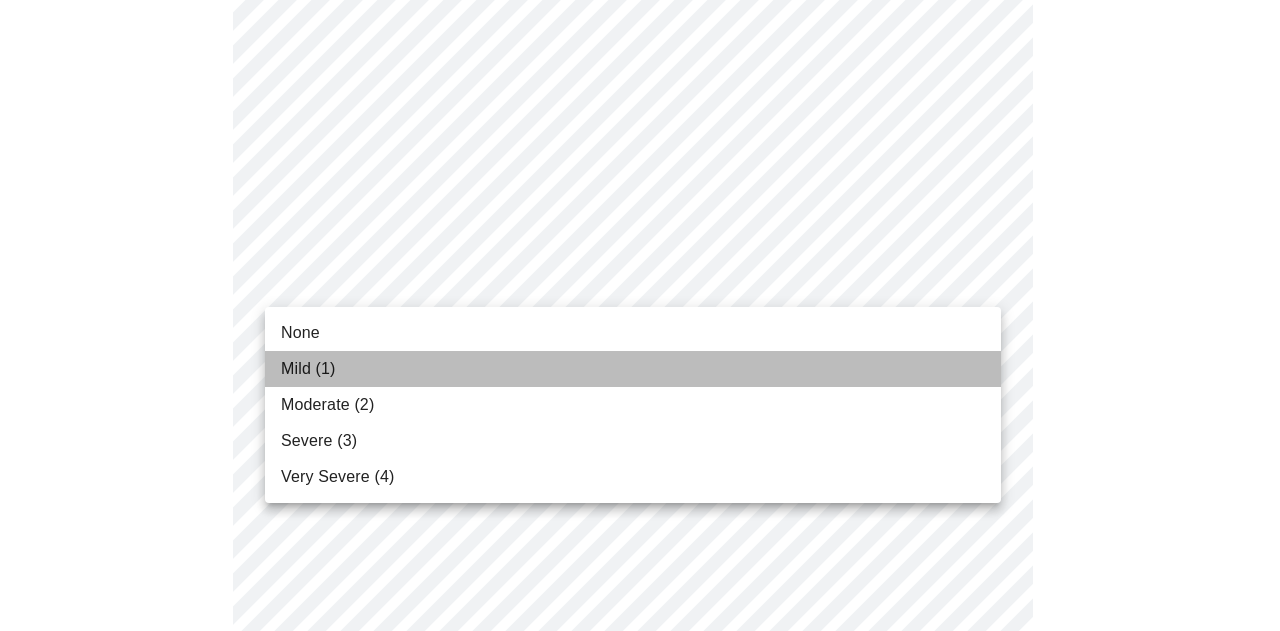 click on "Mild (1)" at bounding box center [633, 369] 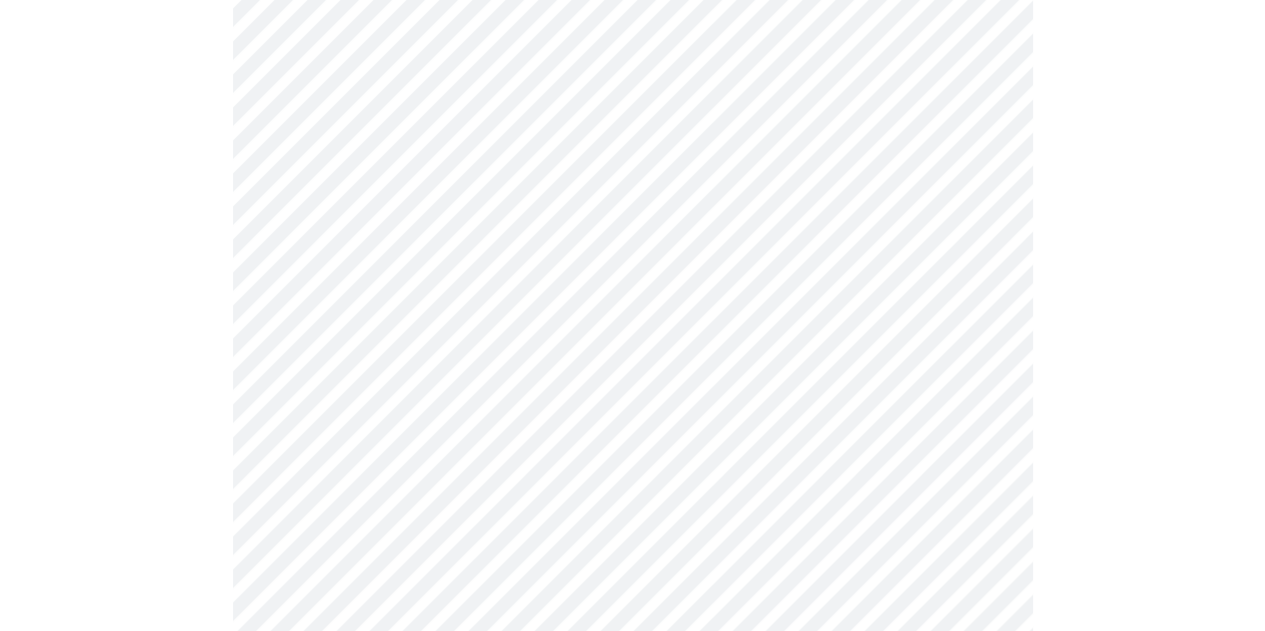 scroll, scrollTop: 600, scrollLeft: 0, axis: vertical 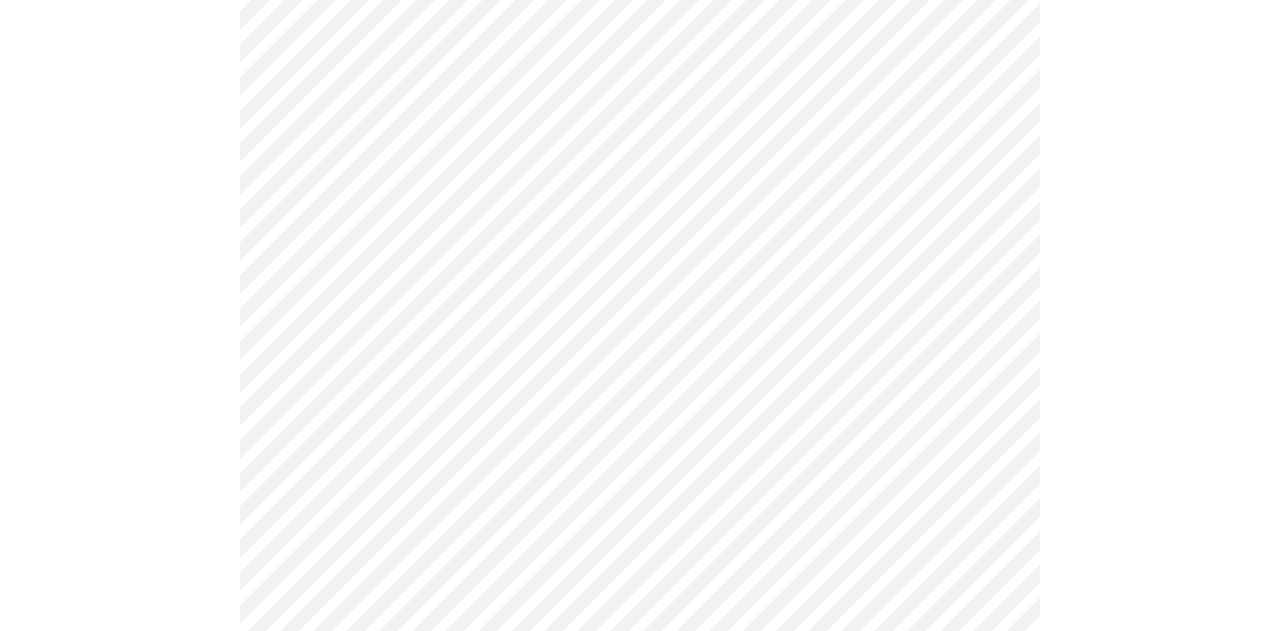 click on "Hi [FIRST]   Intake Questions for Mon, Aug 4th 2025 @ 2:40pm-3:00pm 3  /  13 Settings Billing Invoices Log out" at bounding box center (640, 710) 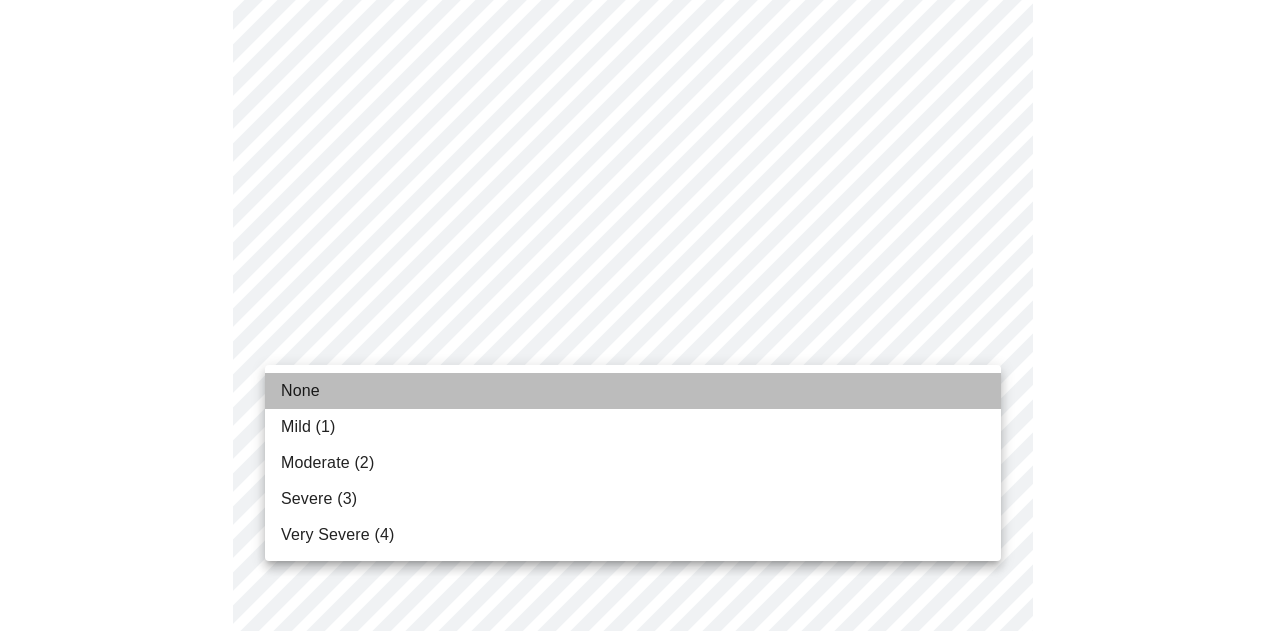 click on "None" at bounding box center (633, 391) 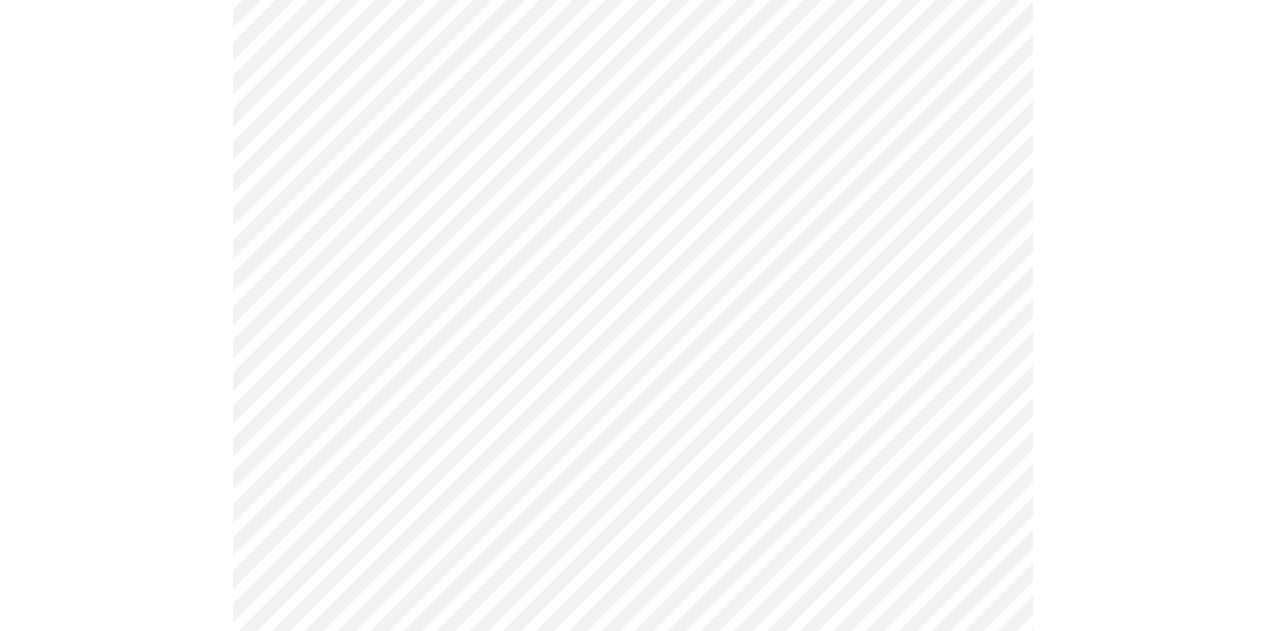 scroll, scrollTop: 700, scrollLeft: 0, axis: vertical 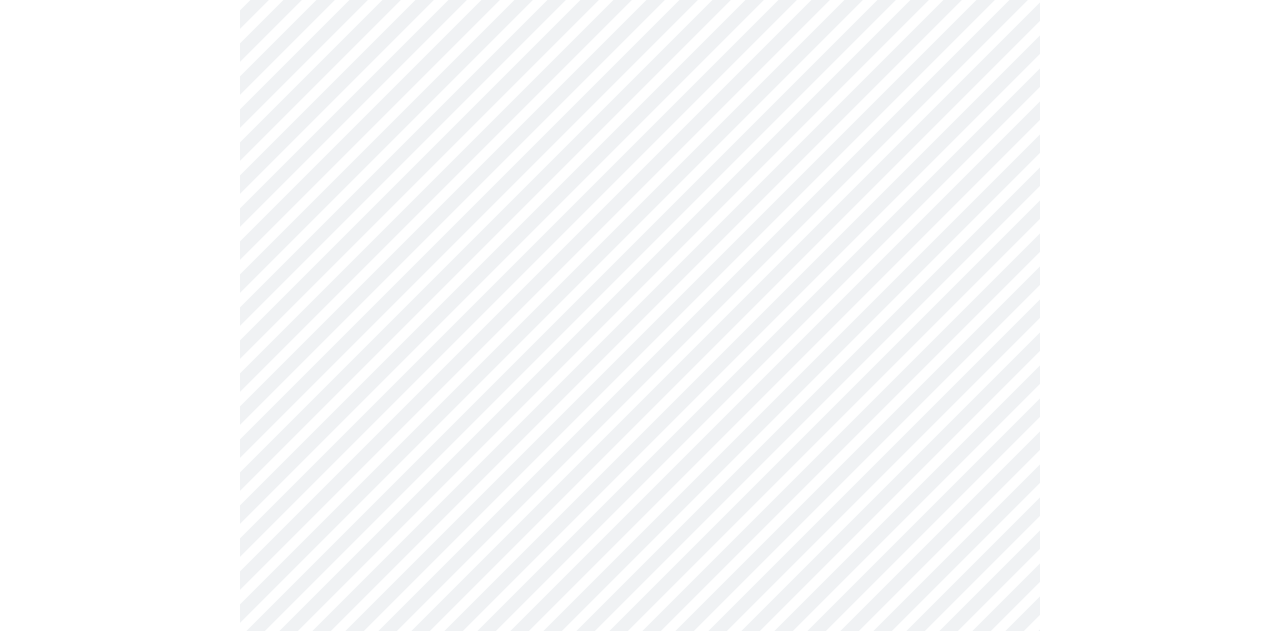 click on "Hi [FIRST]   Intake Questions for Mon, Aug 4th 2025 @ 2:40pm-3:00pm 3  /  13 Settings Billing Invoices Log out" at bounding box center [640, 596] 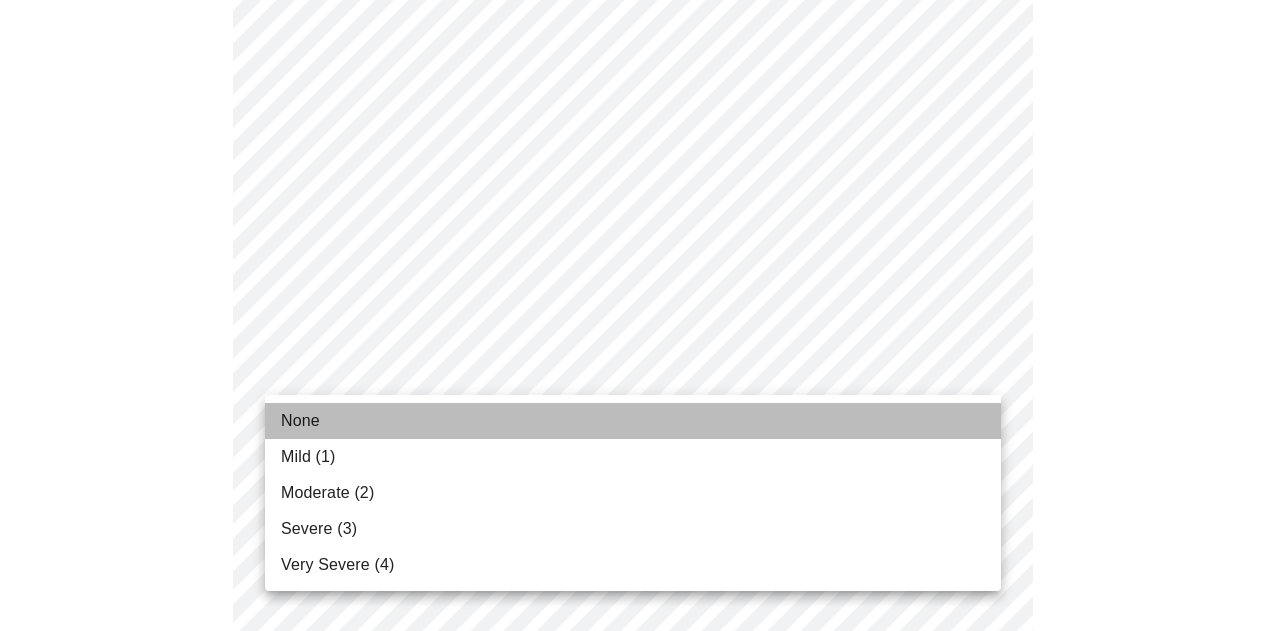 click on "None" at bounding box center (633, 421) 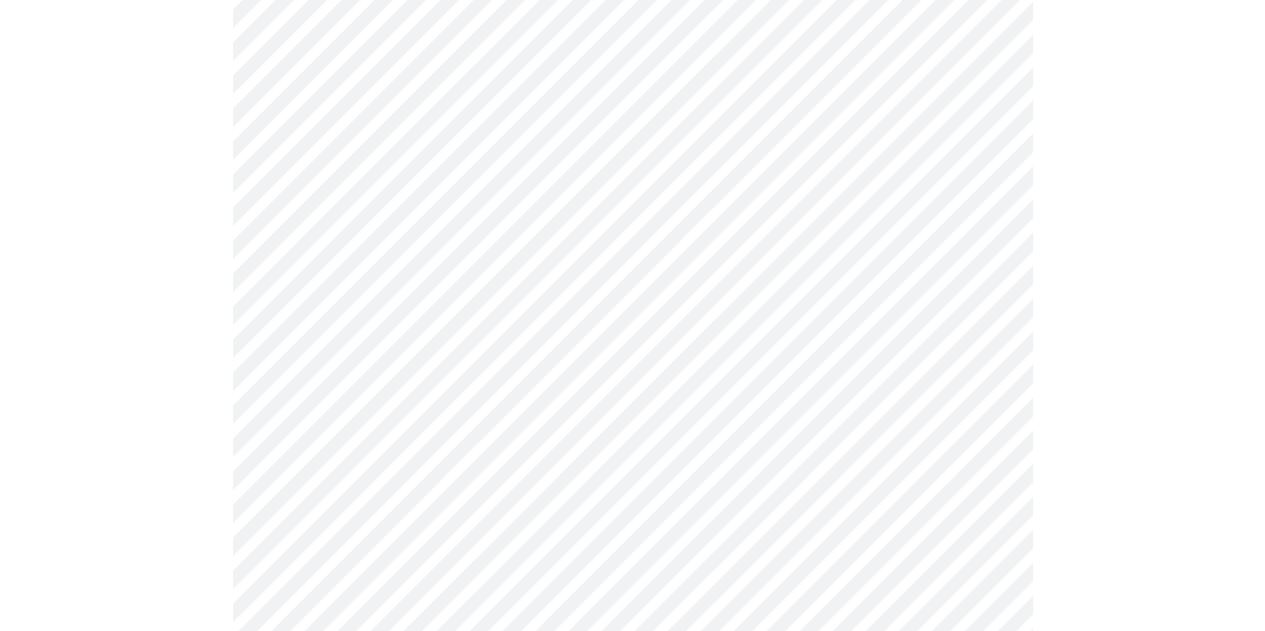 scroll, scrollTop: 900, scrollLeft: 0, axis: vertical 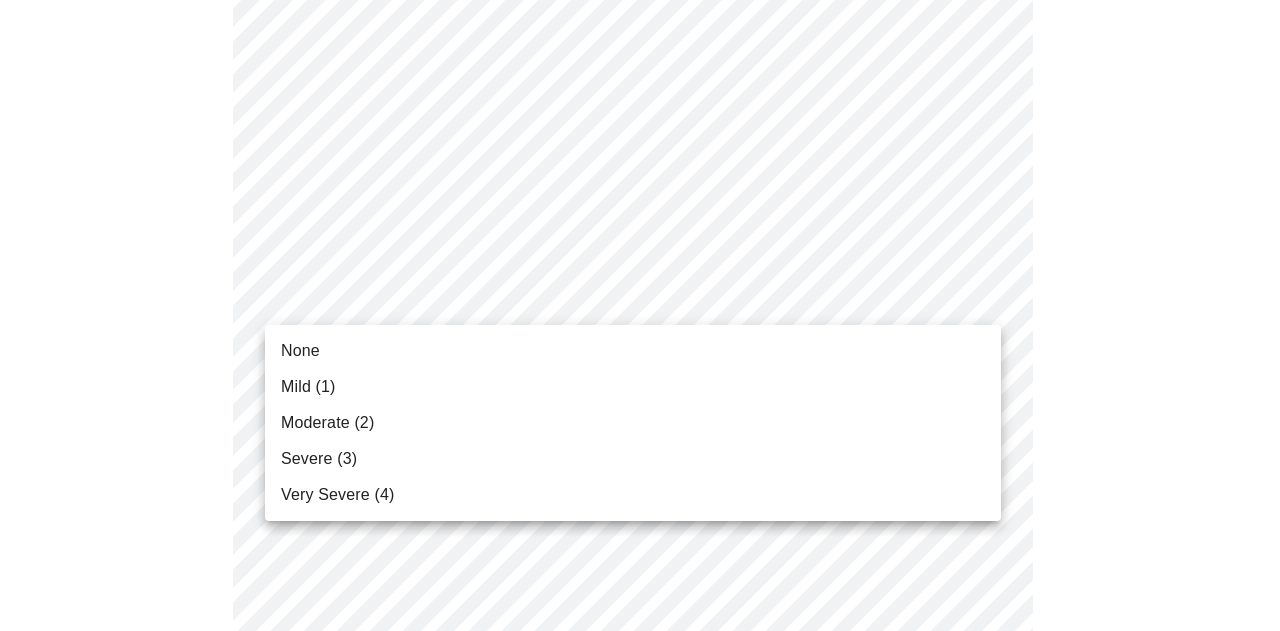 click on "Hi [FIRST]   Intake Questions for Mon, Aug 4th 2025 @ 2:40pm-3:00pm 3  /  13 Settings Billing Invoices Log out None Mild (1) Moderate (2) Severe (3) Very Severe (4)" at bounding box center (640, 382) 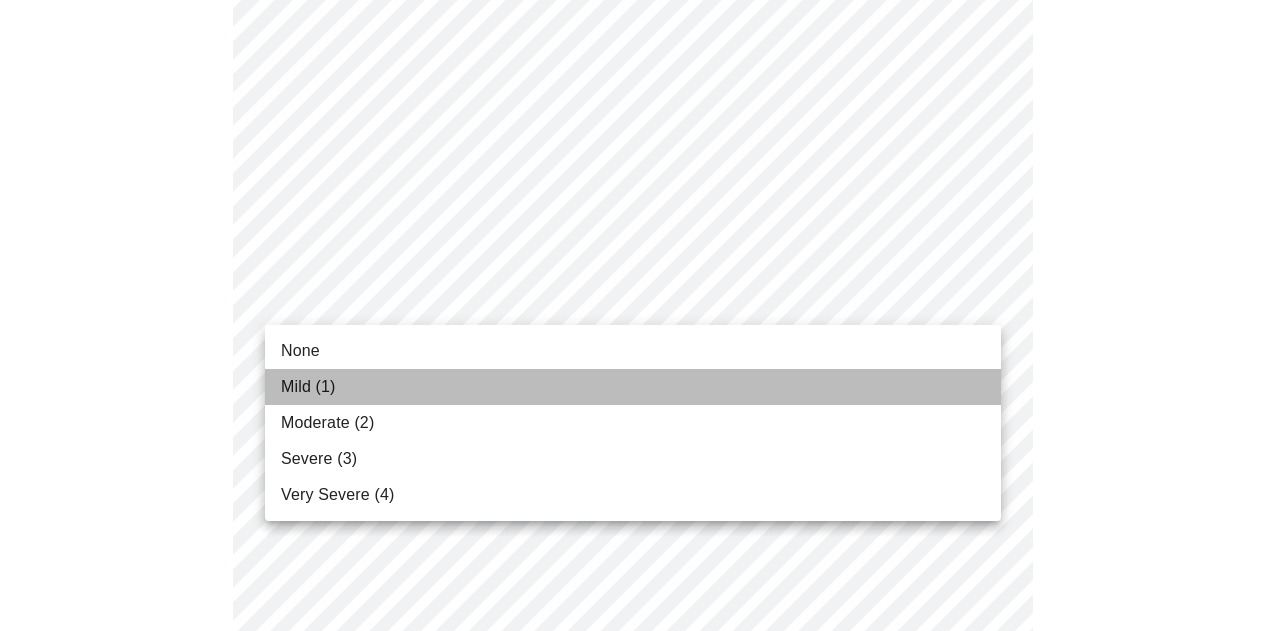 click on "Mild (1)" at bounding box center [633, 387] 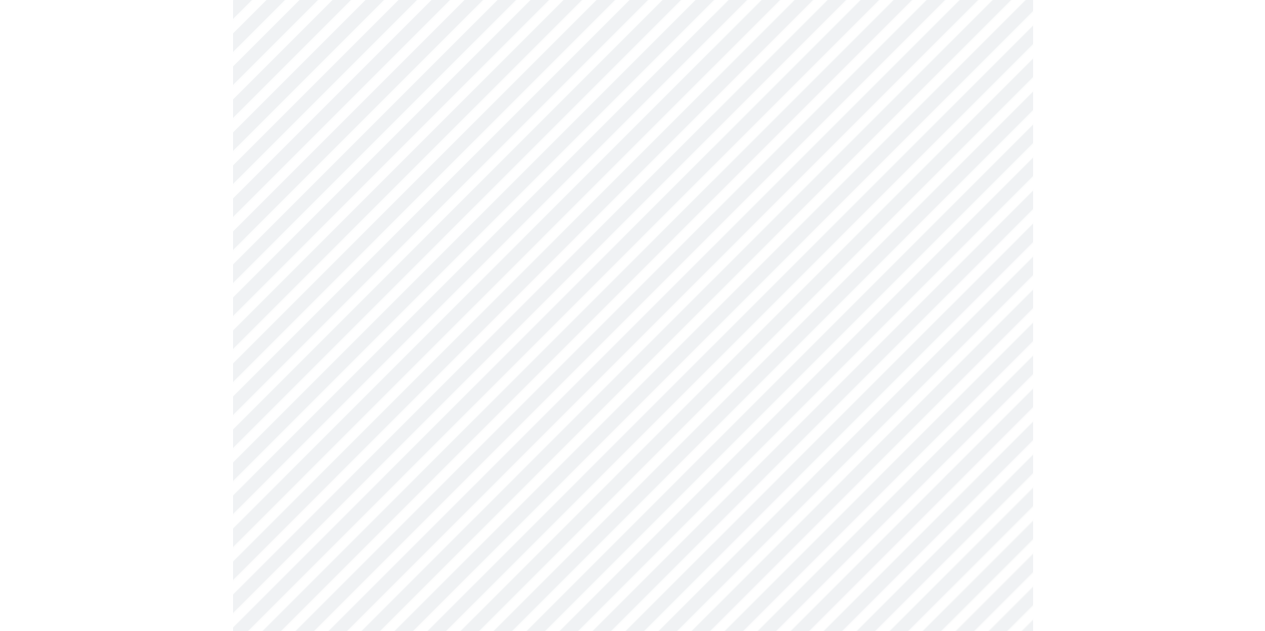 scroll, scrollTop: 1000, scrollLeft: 0, axis: vertical 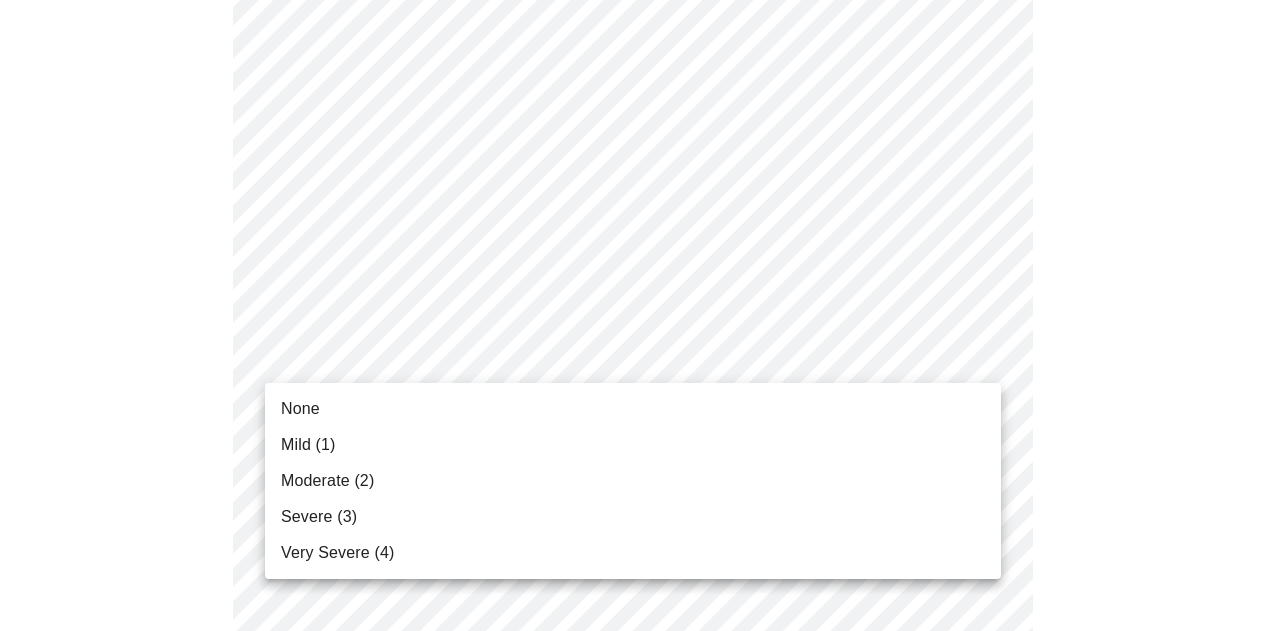 click on "Hi [FIRST]   Intake Questions for Mon, Aug 4th 2025 @ 2:40pm-3:00pm 3  /  13 Settings Billing Invoices Log out None Mild (1) Moderate (2) Severe (3) Very Severe (4)" at bounding box center (640, 268) 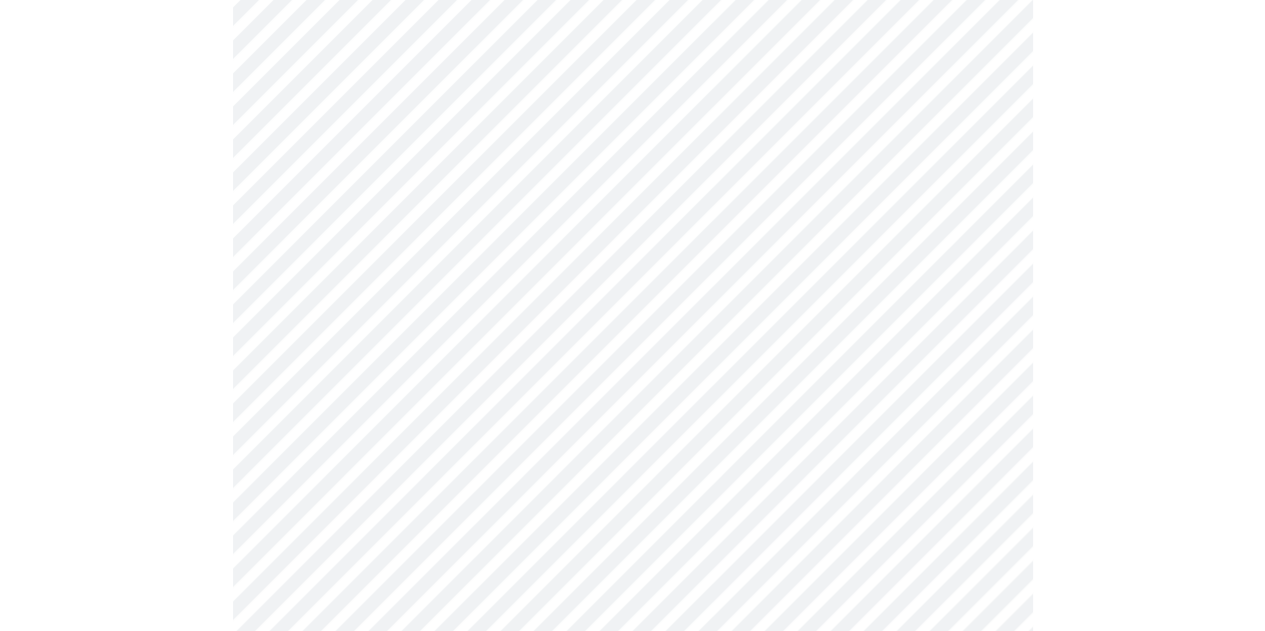 scroll, scrollTop: 1200, scrollLeft: 0, axis: vertical 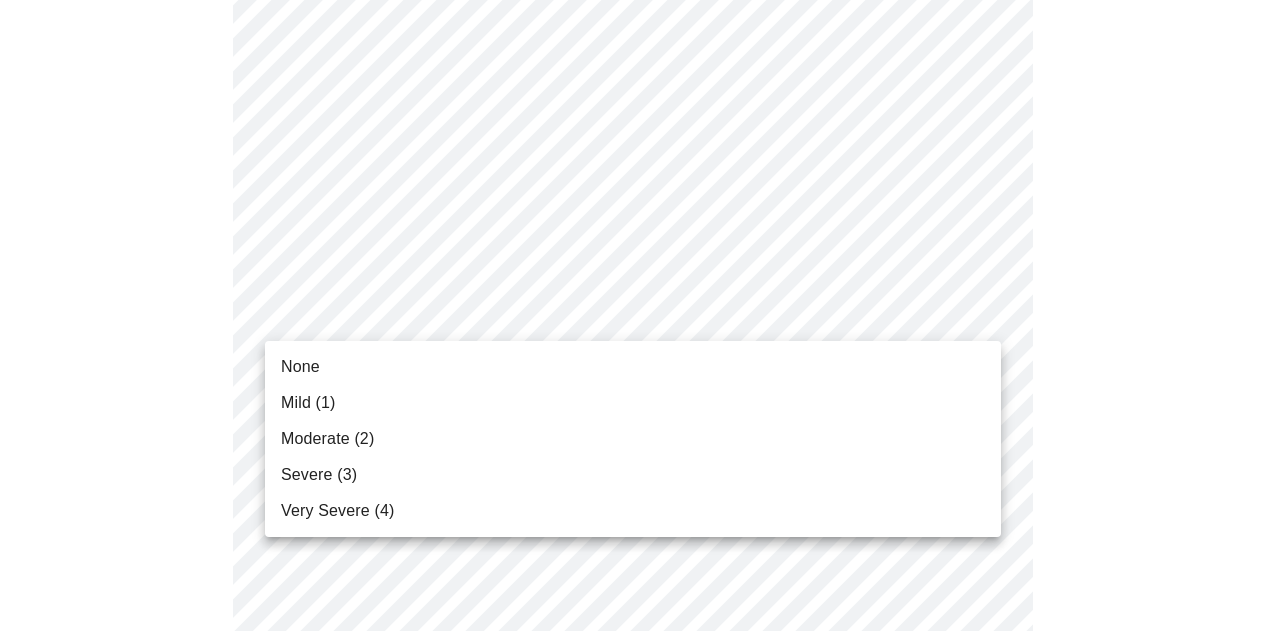 click on "Hi [FIRST]   Intake Questions for Mon, Aug 4th 2025 @ 2:40pm-3:00pm 3  /  13 Settings Billing Invoices Log out None Mild (1) Moderate (2) Severe (3) Very Severe (4)" at bounding box center (640, 54) 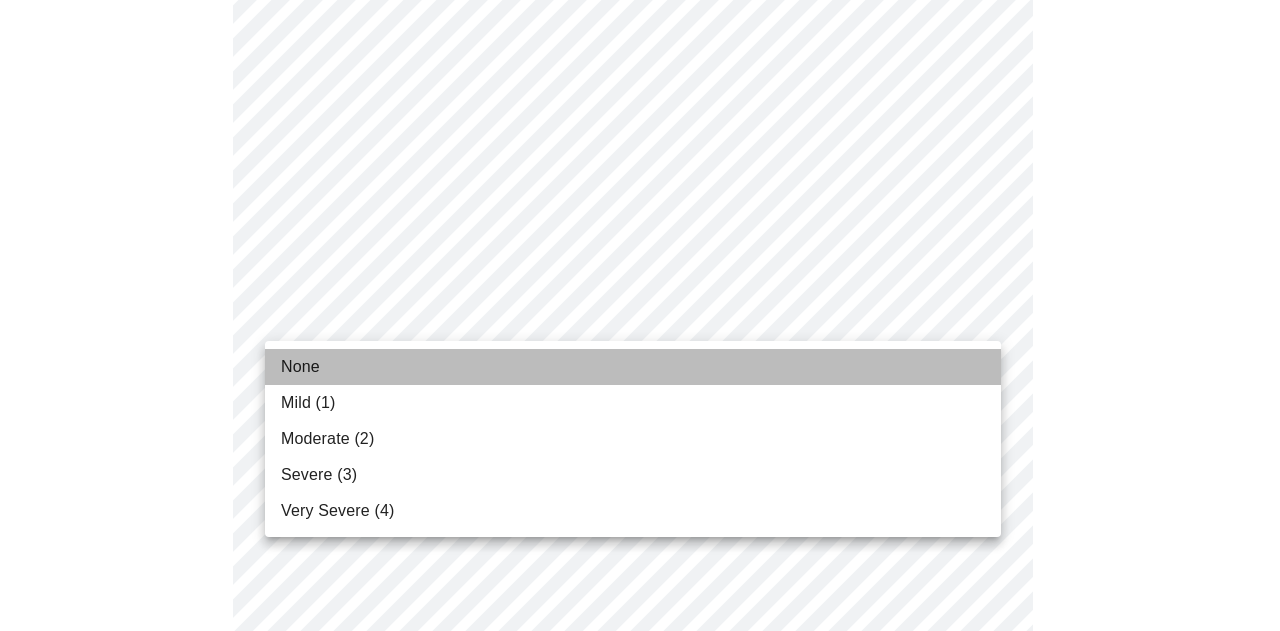 click on "None" at bounding box center (633, 367) 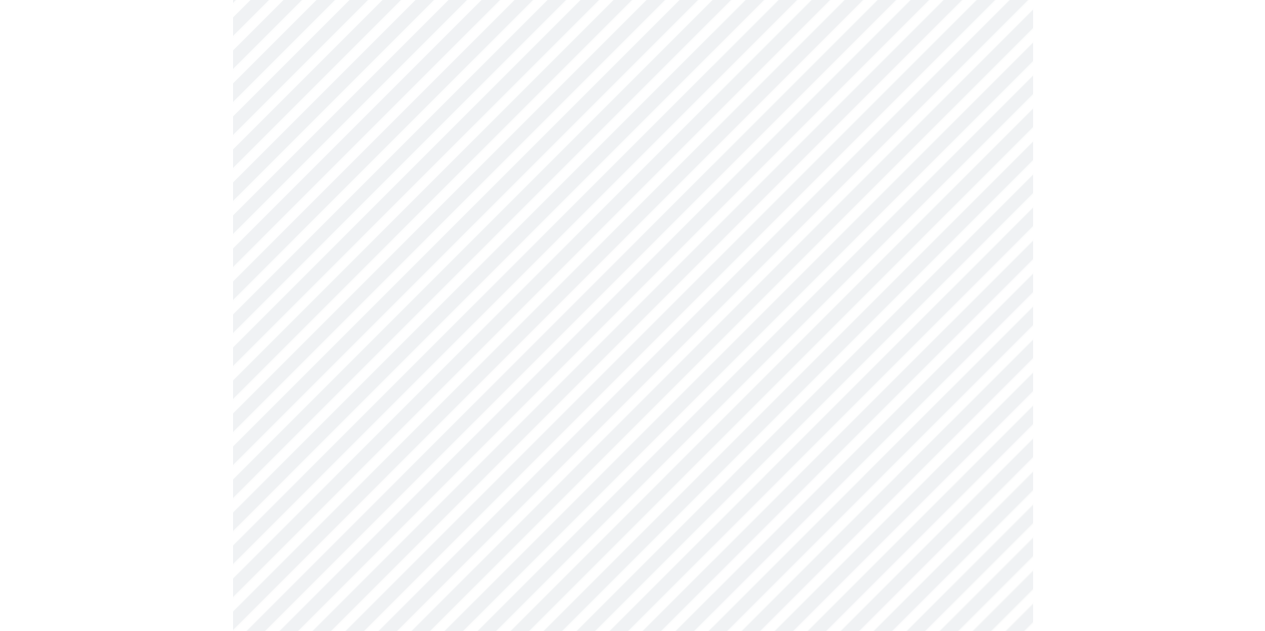 scroll, scrollTop: 1400, scrollLeft: 0, axis: vertical 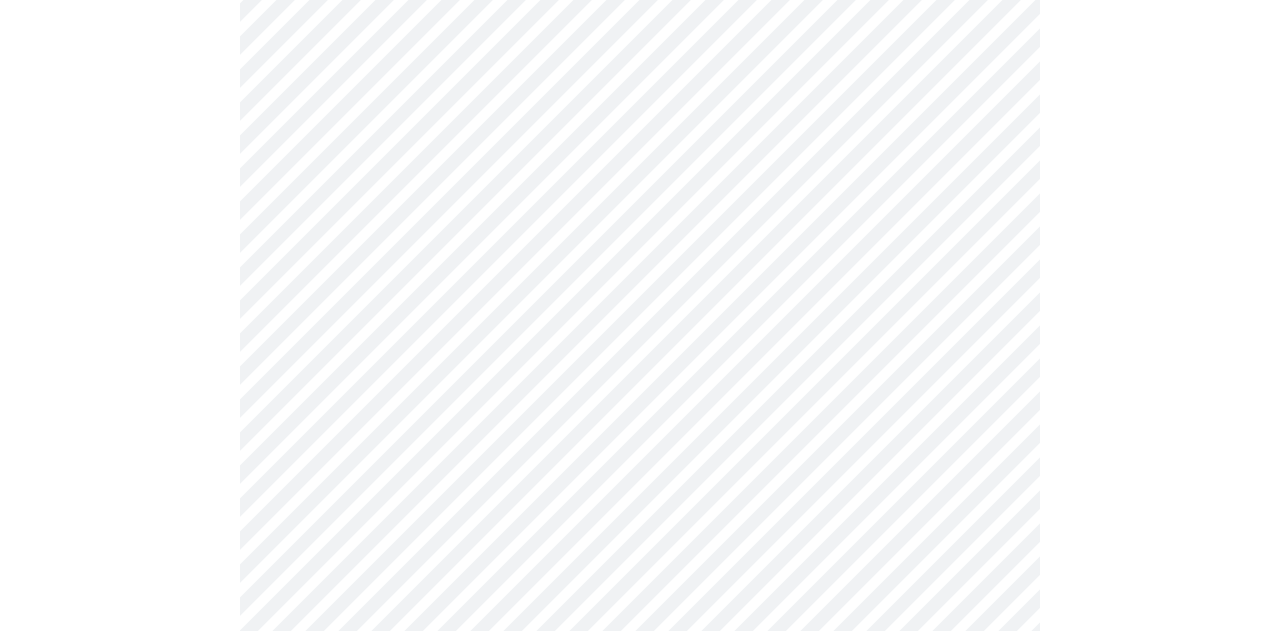 click on "Hi [FIRST]   Intake Questions for Mon, Aug 4th 2025 @ 2:40pm-3:00pm 3  /  13 Settings Billing Invoices Log out" at bounding box center (640, -160) 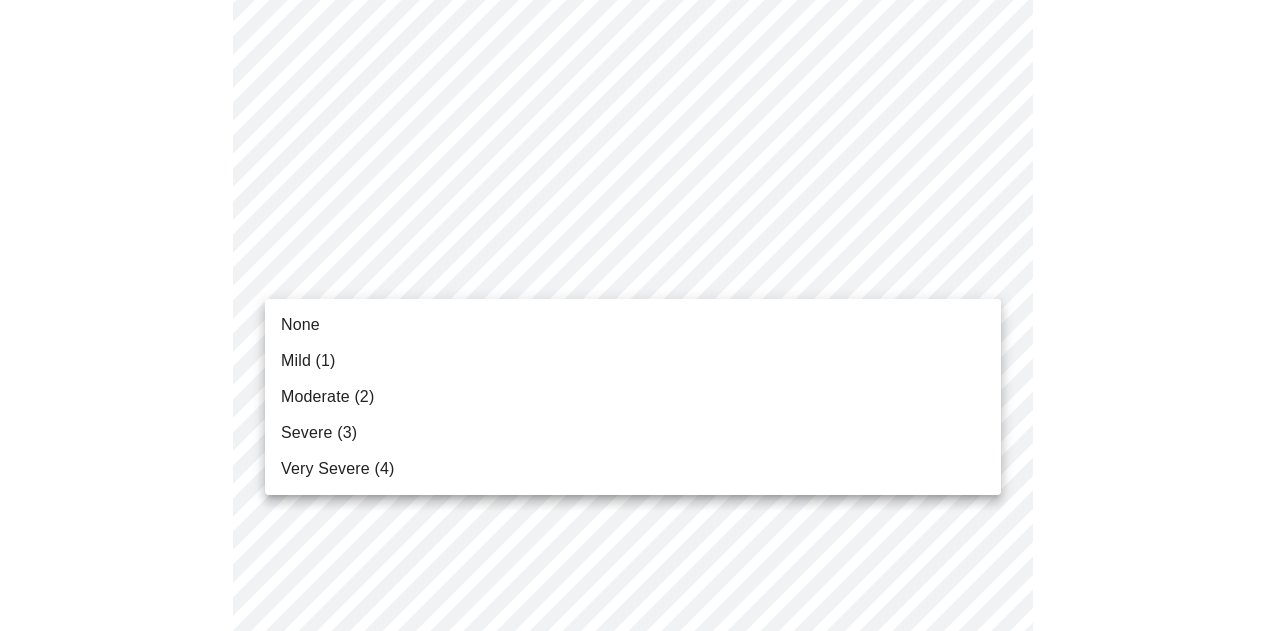 click on "None" at bounding box center (633, 325) 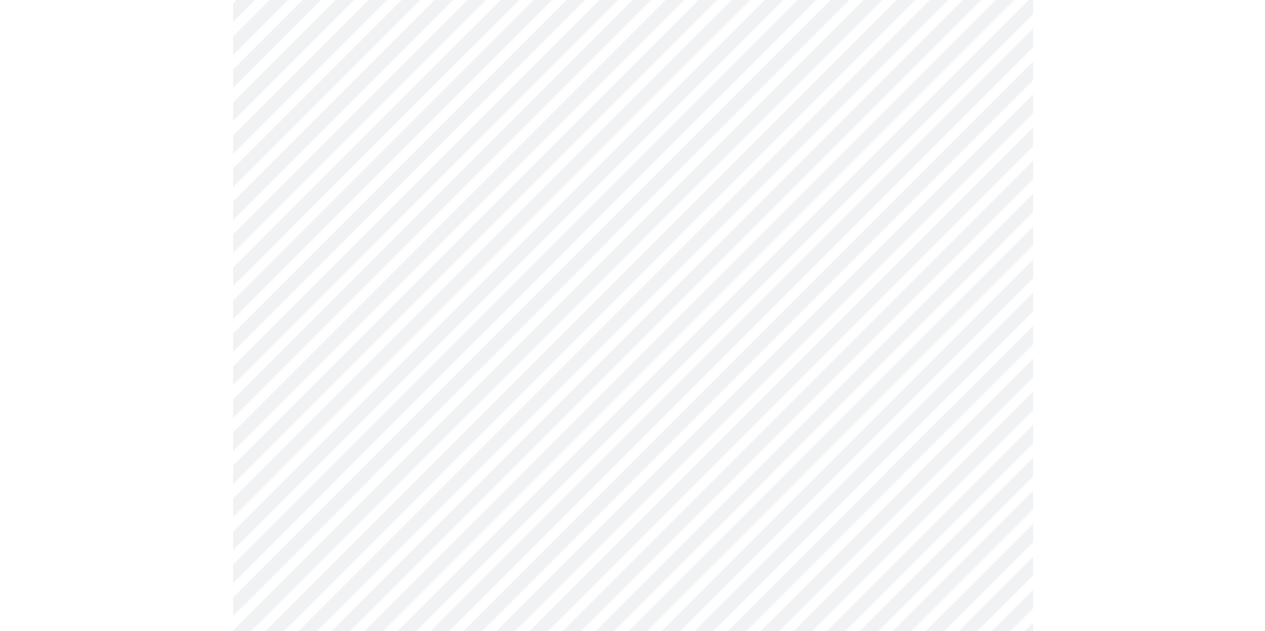 scroll, scrollTop: 1500, scrollLeft: 0, axis: vertical 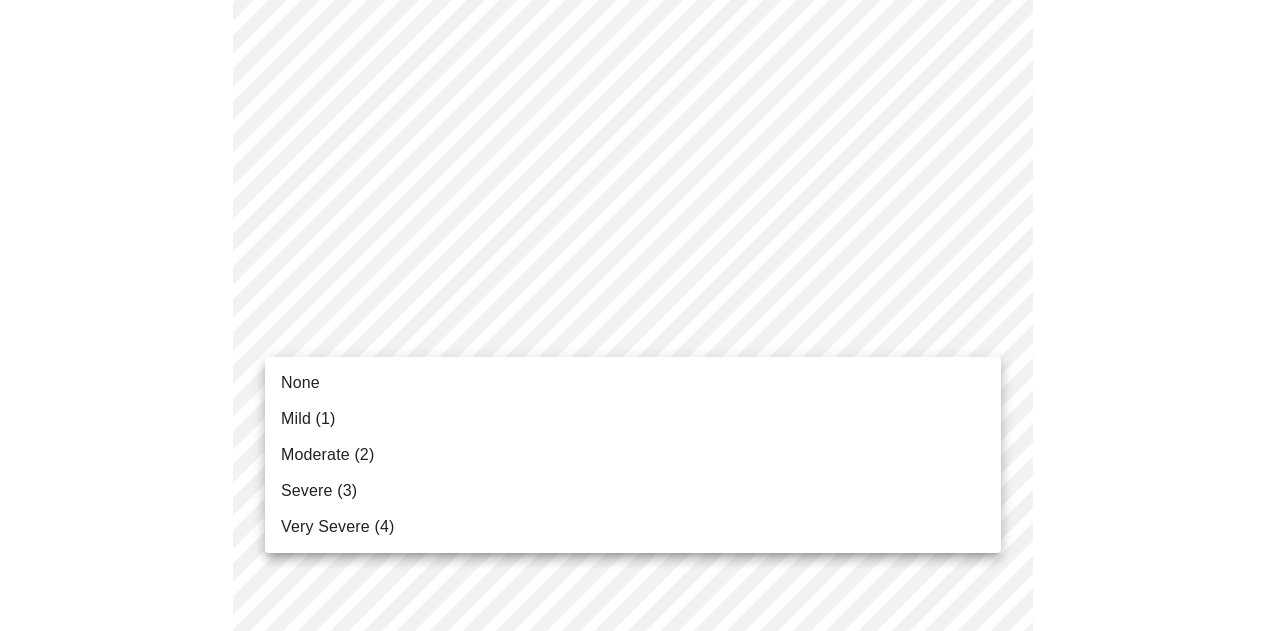 click on "Hi [FIRST]   Intake Questions for Mon, Aug 4th 2025 @ 2:40pm-3:00pm 3  /  13 Settings Billing Invoices Log out None Mild (1) Moderate (2) Severe (3) Very Severe (4)" at bounding box center [640, -274] 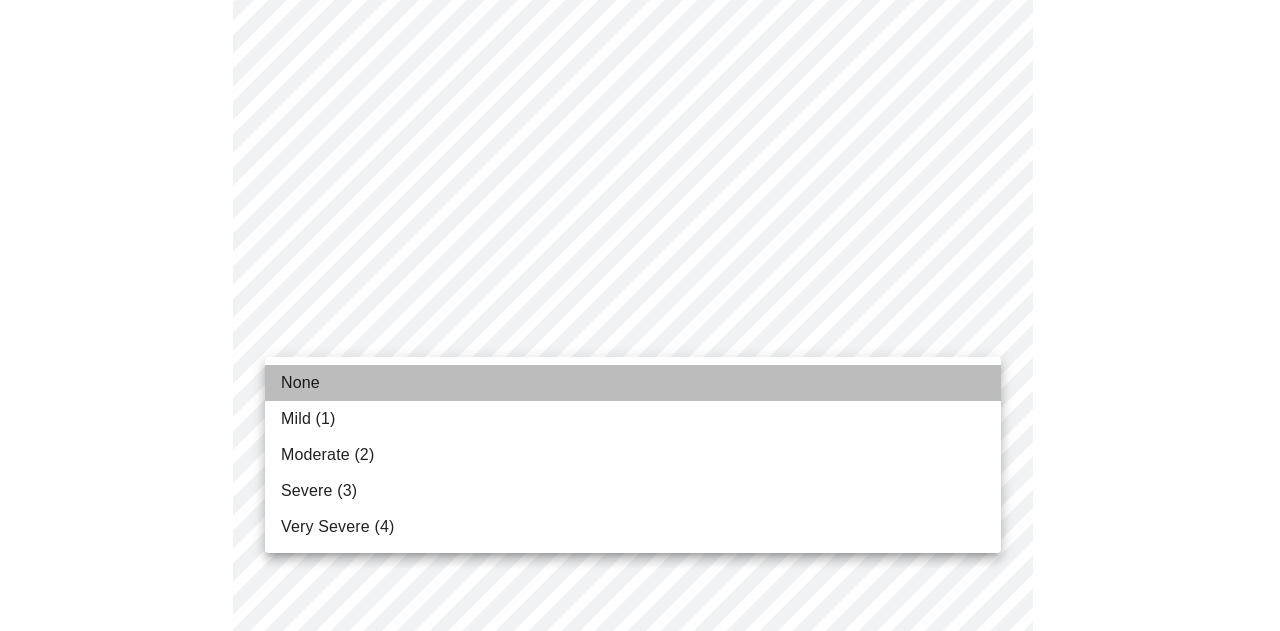 click on "None" at bounding box center [633, 383] 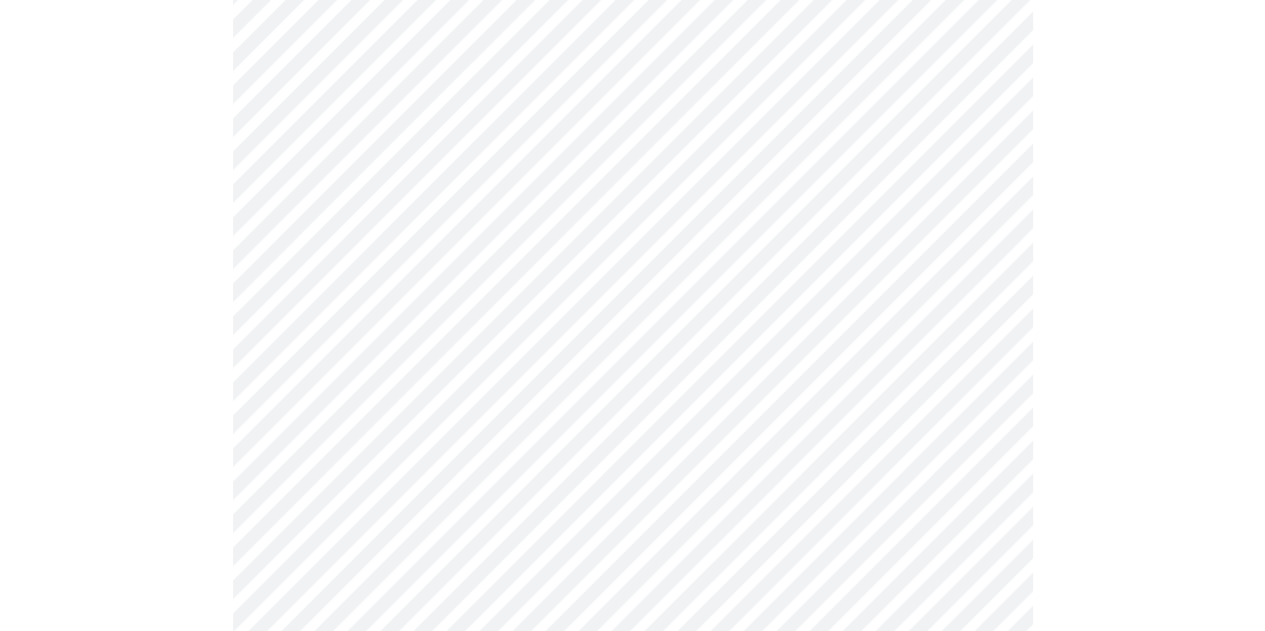 scroll, scrollTop: 1700, scrollLeft: 0, axis: vertical 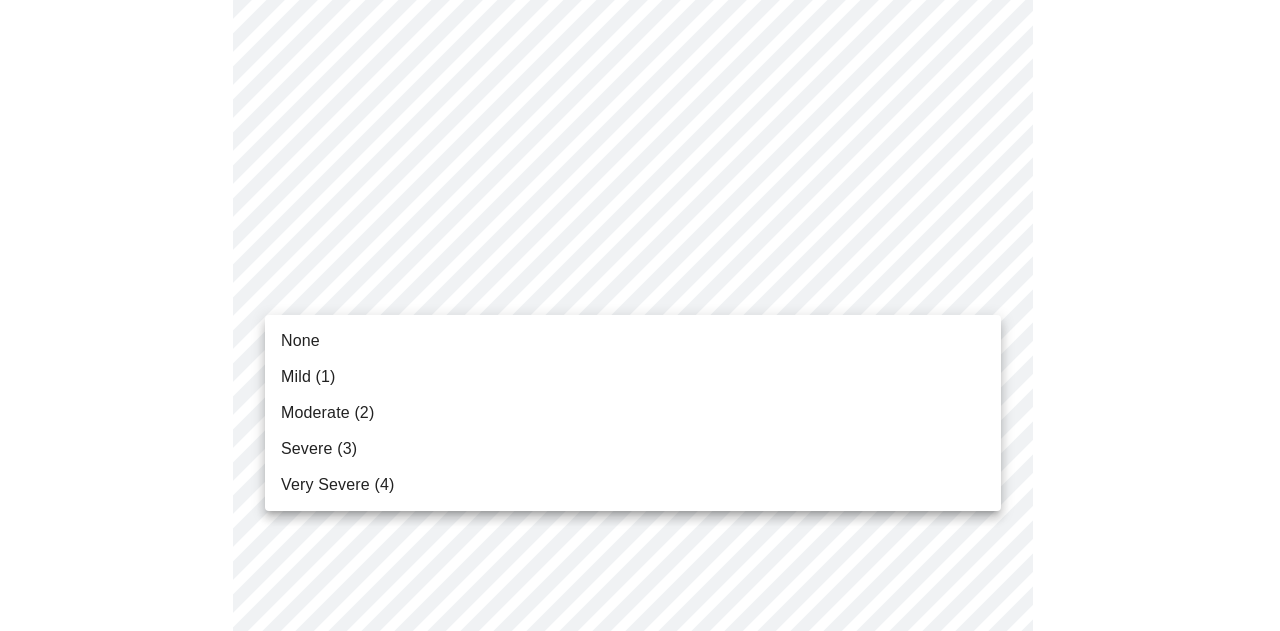 click on "Hi [FIRST]   Intake Questions for Mon, Aug 4th 2025 @ 2:40pm-3:00pm 3  /  13 Settings Billing Invoices Log out None Mild (1) Moderate (2) Severe (3) Very Severe (4)" at bounding box center (640, -488) 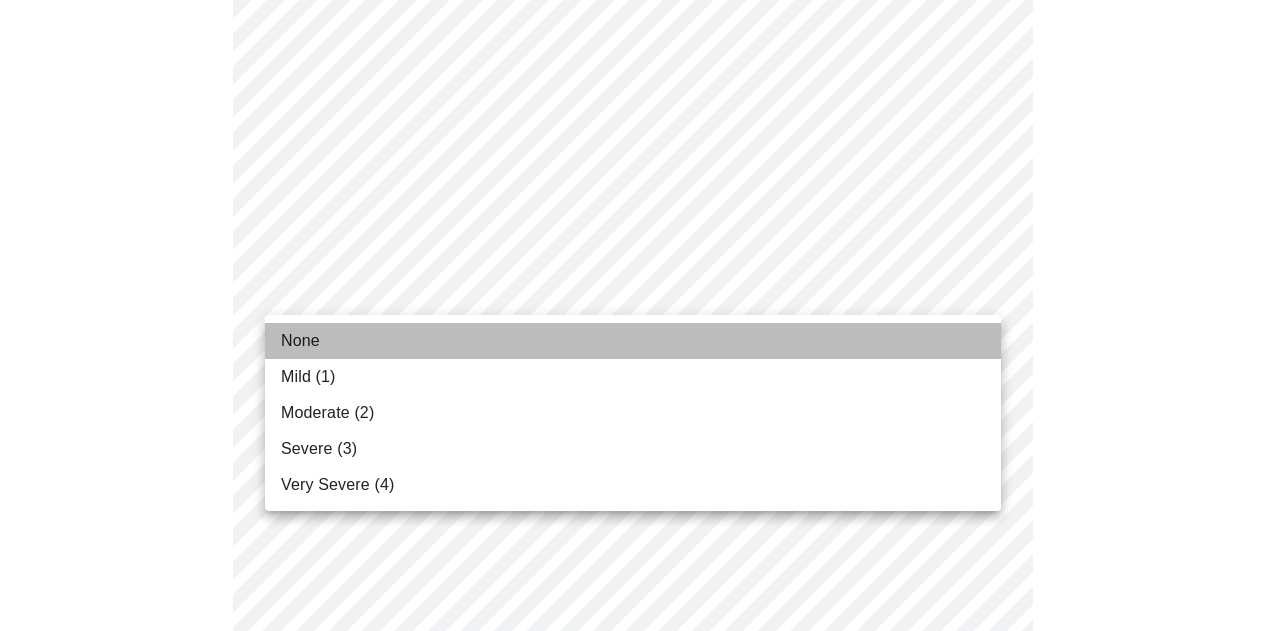 click on "None" at bounding box center (633, 341) 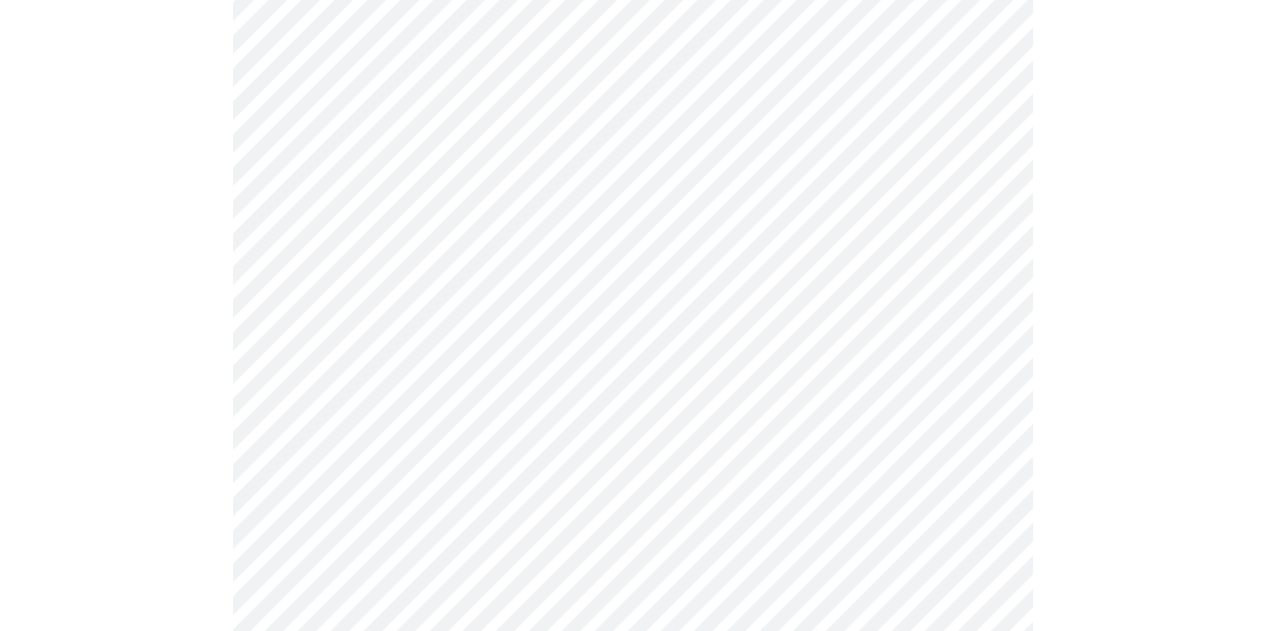 scroll, scrollTop: 800, scrollLeft: 0, axis: vertical 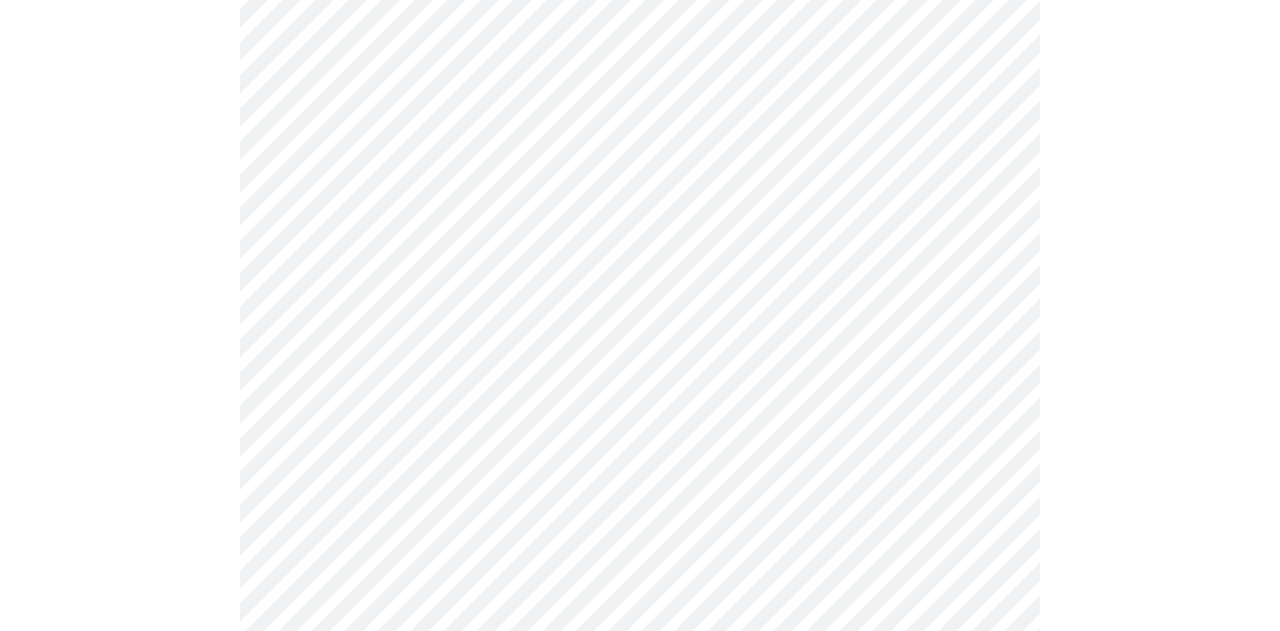 click on "Hi [FIRST]   Intake Questions for Mon, Aug 4th 2025 @ 2:40pm-3:00pm 4  /  13 Settings Billing Invoices Log out" at bounding box center [640, 167] 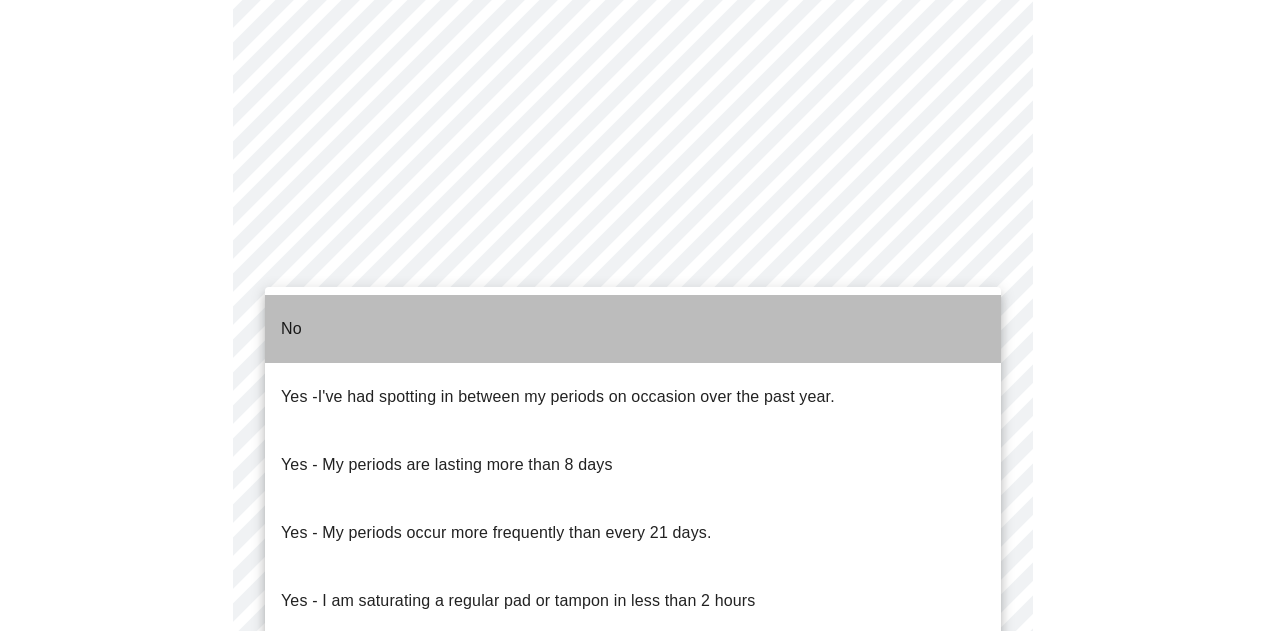 click on "No" at bounding box center (633, 329) 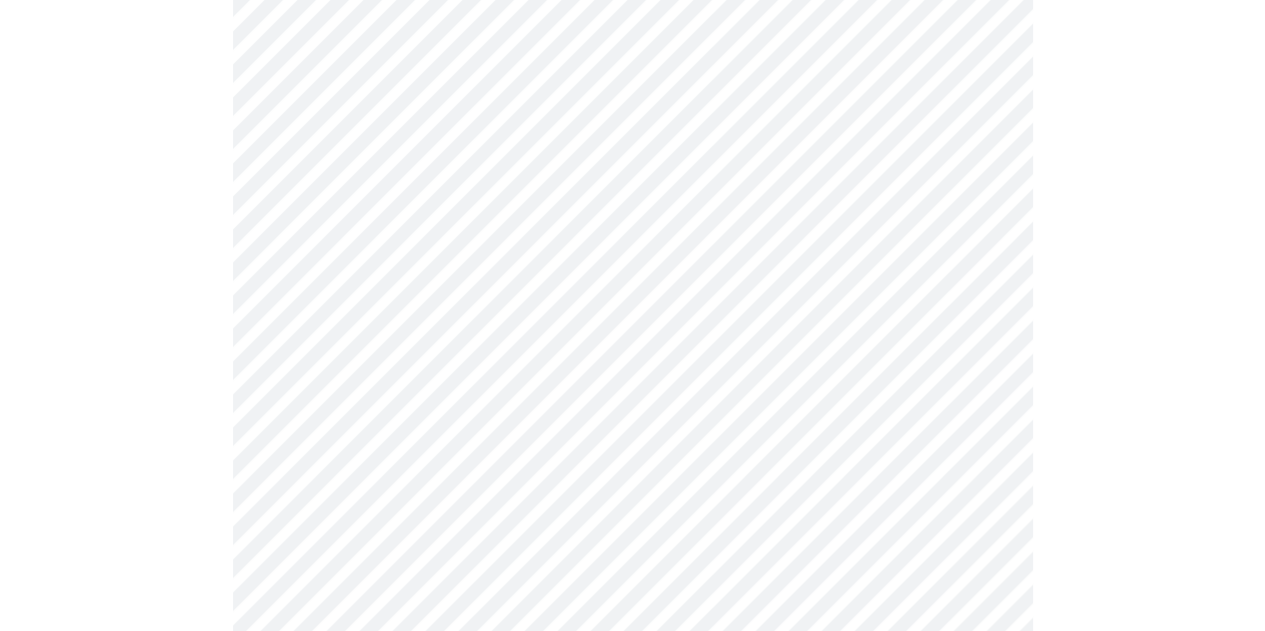 scroll, scrollTop: 1000, scrollLeft: 0, axis: vertical 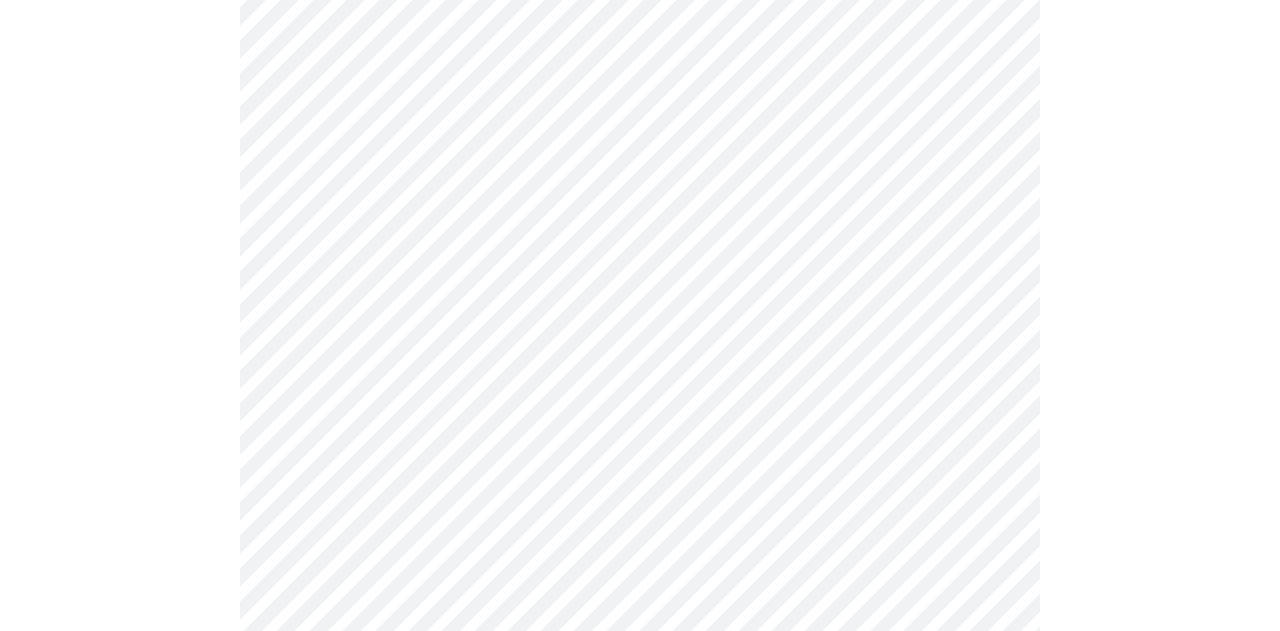 click on "Hi [FIRST]   Intake Questions for Mon, Aug 4th 2025 @ 2:40pm-3:00pm 4  /  13 Settings Billing Invoices Log out" at bounding box center [640, -39] 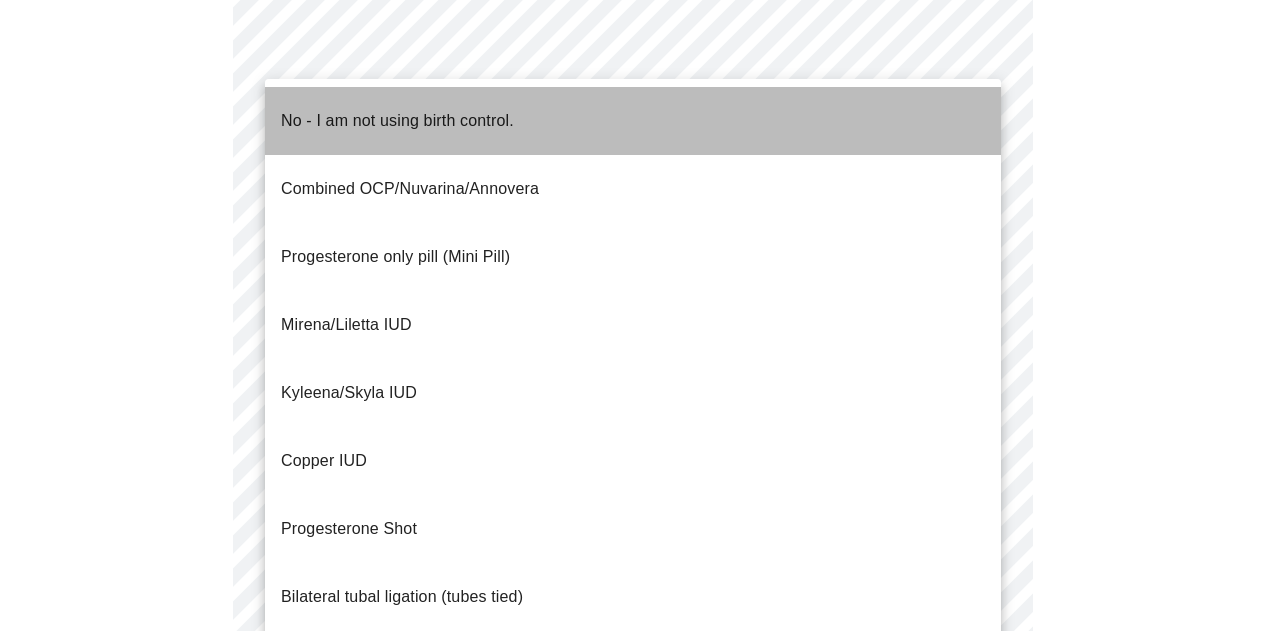 click on "No - I am not using birth control." at bounding box center [397, 121] 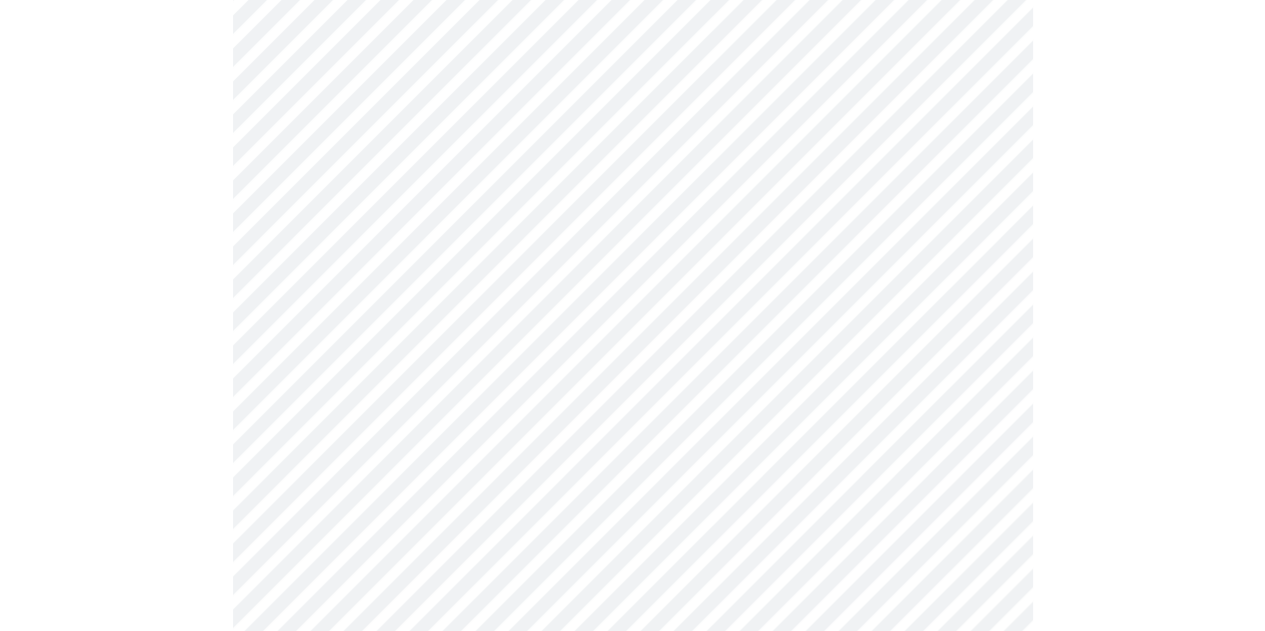 scroll, scrollTop: 1200, scrollLeft: 0, axis: vertical 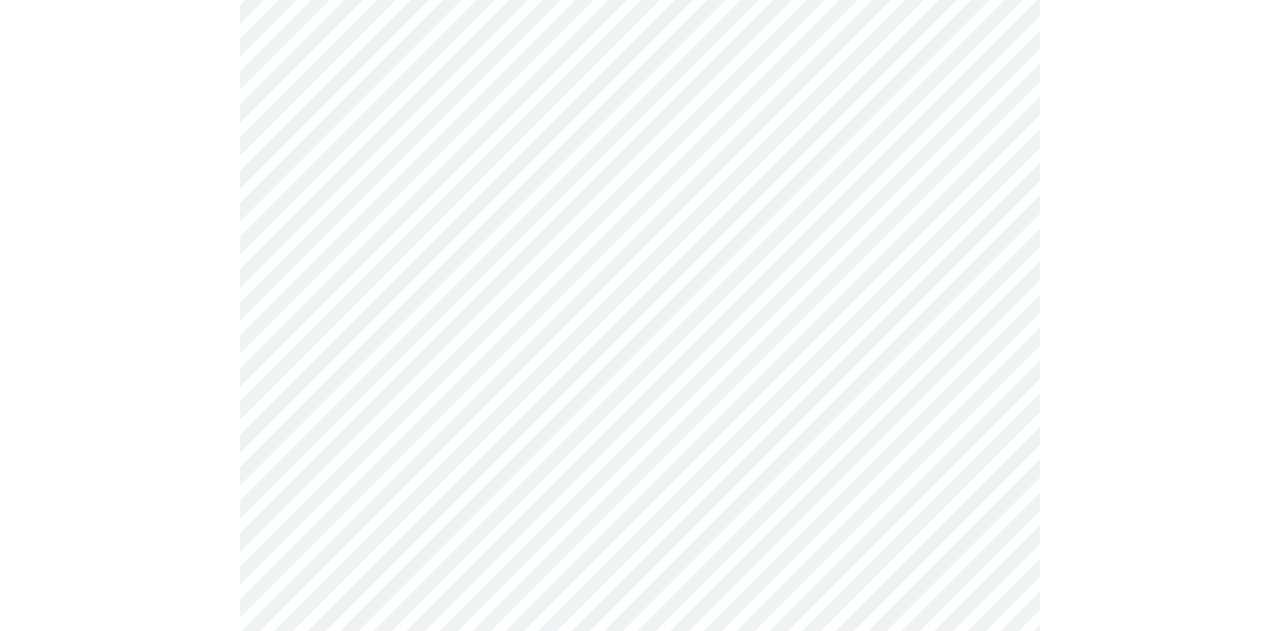 click on "Hi [FIRST]   Intake Questions for Mon, Aug 4th 2025 @ 2:40pm-3:00pm 4  /  13 Settings Billing Invoices Log out" at bounding box center [640, -245] 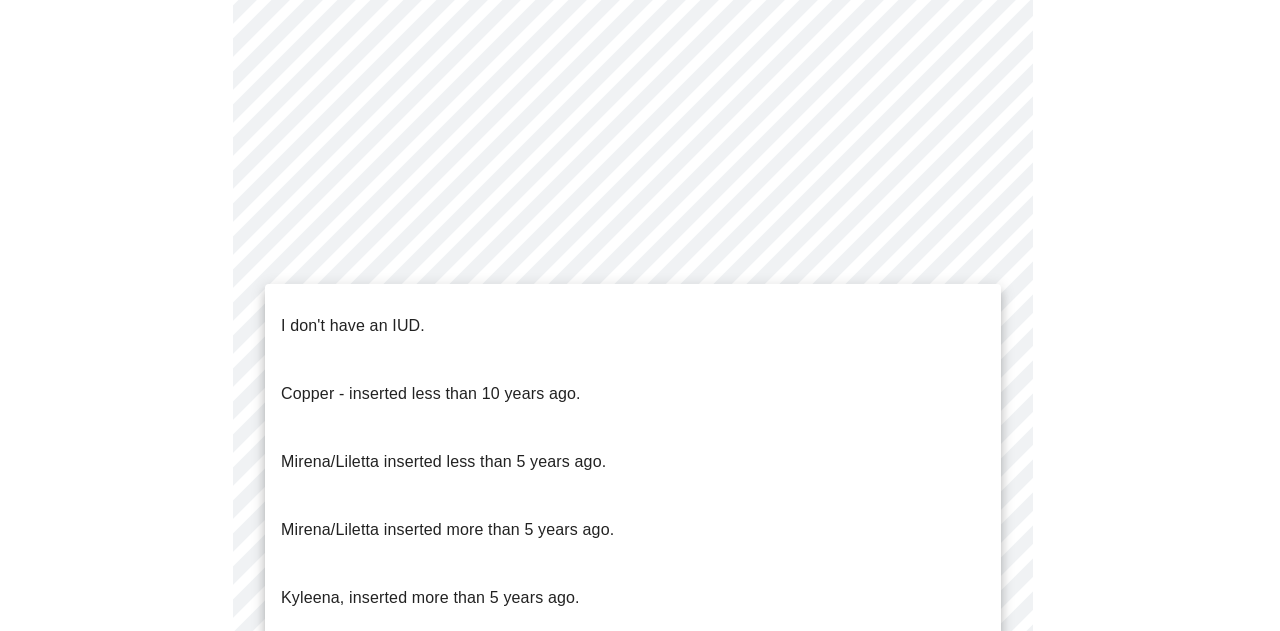 click on "I don't have an IUD." at bounding box center (633, 326) 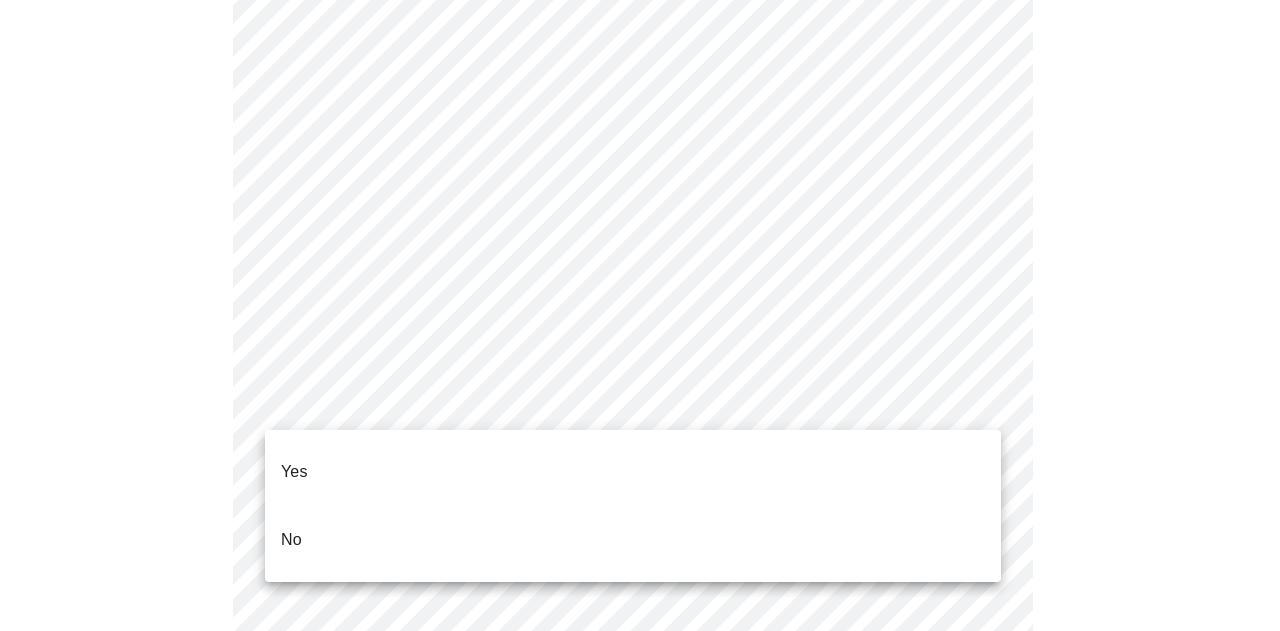 click on "Hi [FIRST]   Intake Questions for Mon, Aug 4th 2025 @ 2:40pm-3:00pm 4  /  13 Settings Billing Invoices Log out Yes
No" at bounding box center [640, -251] 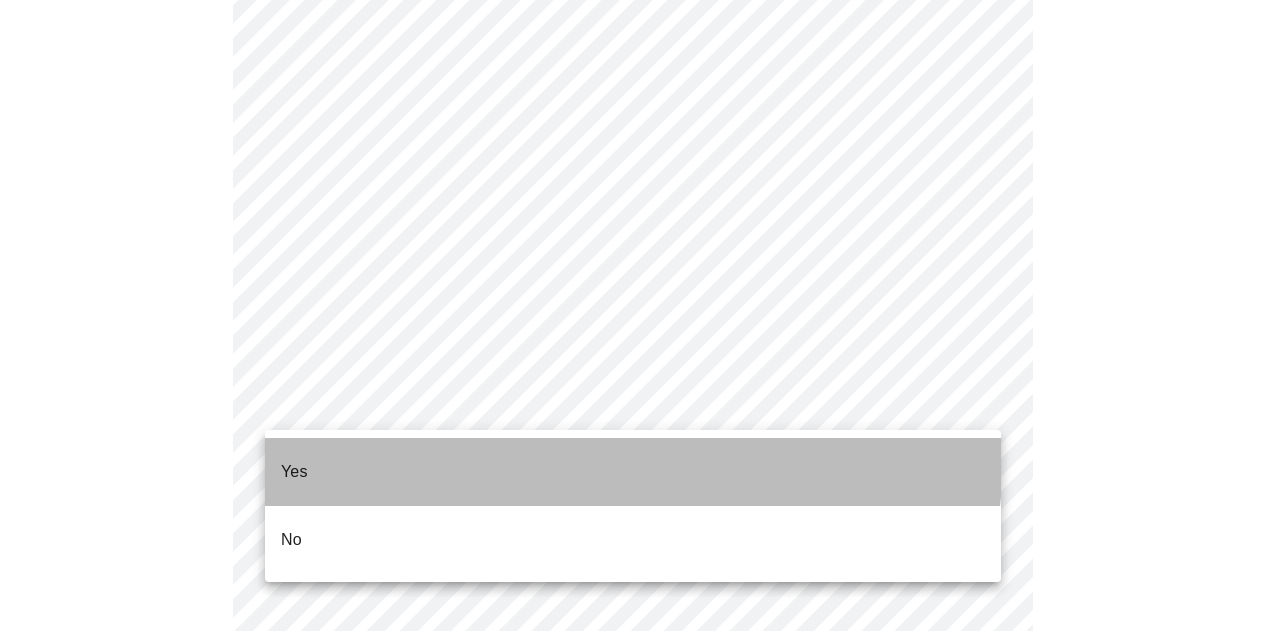 click on "Yes" at bounding box center (633, 472) 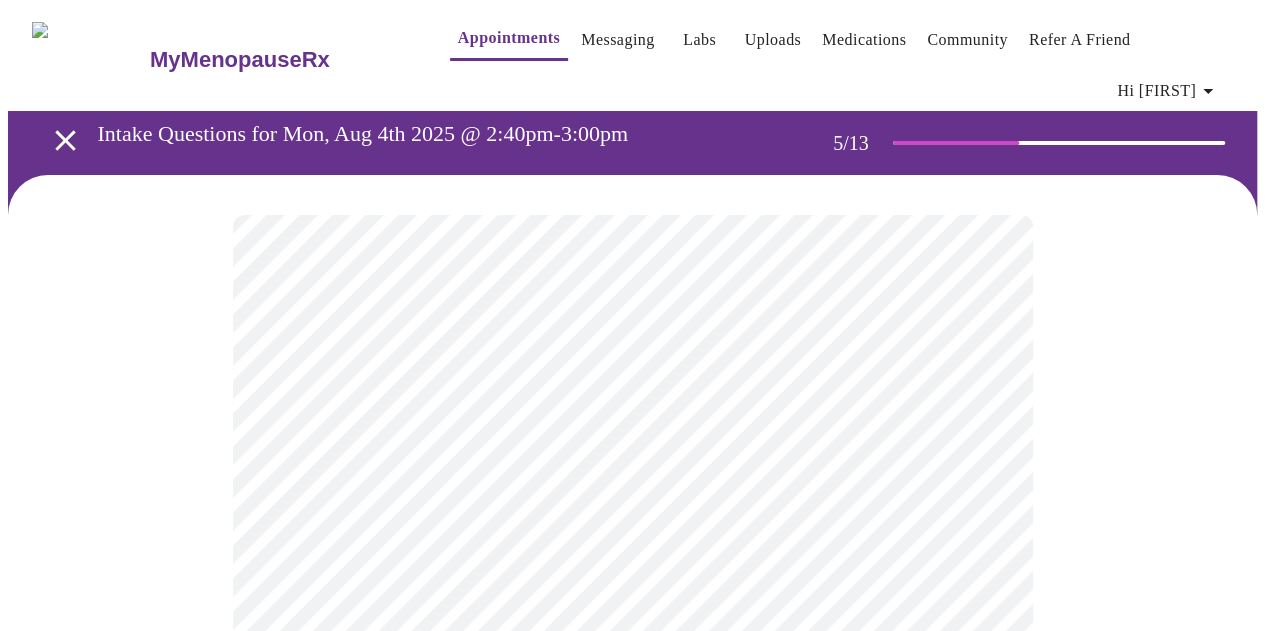 scroll, scrollTop: 200, scrollLeft: 0, axis: vertical 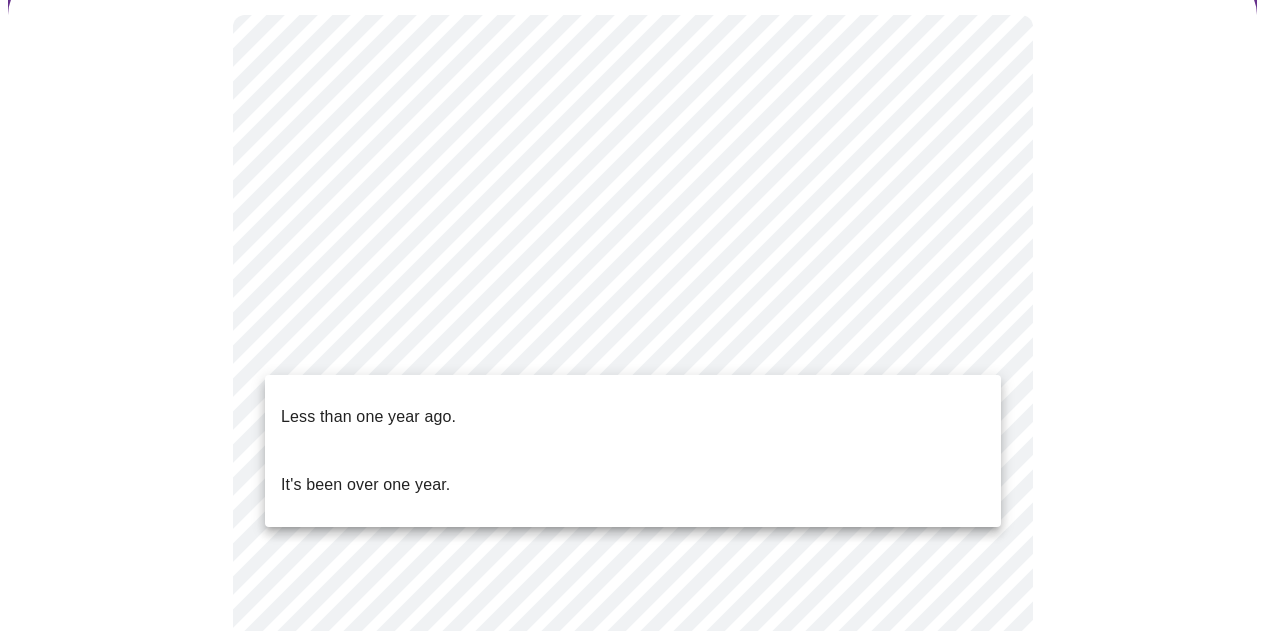 click on "Hi [FIRST]   Intake Questions for Mon, Aug 4th 2025 @ 2:40pm-3:00pm 5  /  13 Settings Billing Invoices Log out Less than one year ago.
It's been over one year." at bounding box center (640, 474) 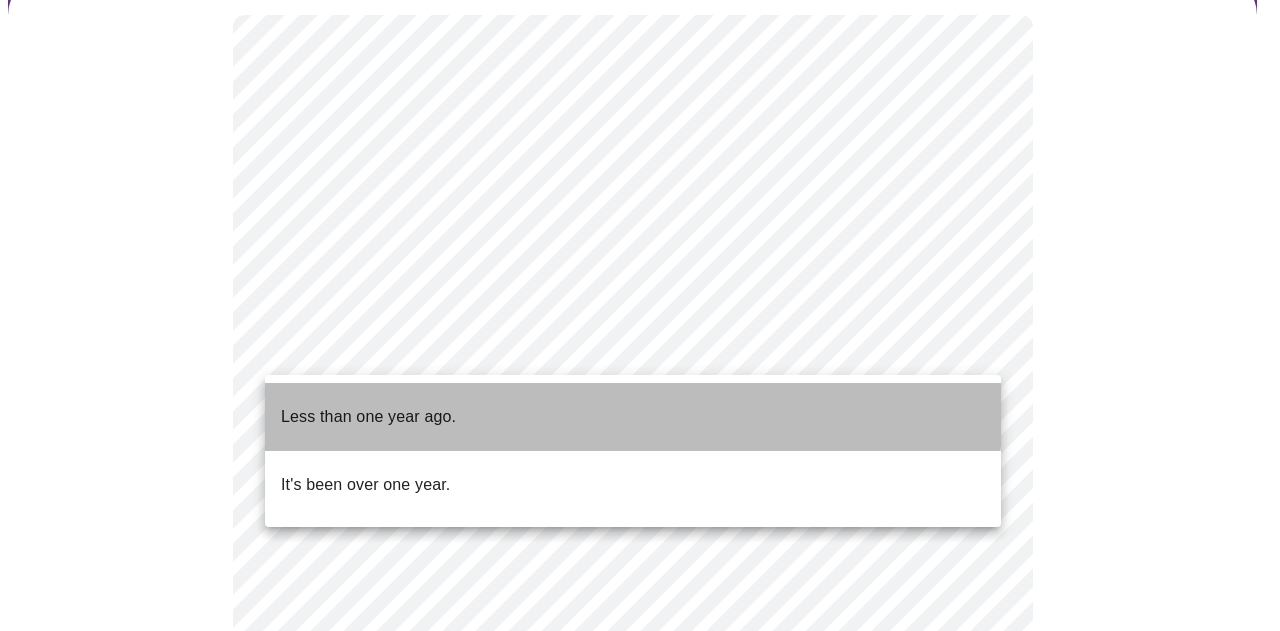click on "Less than one year ago." at bounding box center (368, 417) 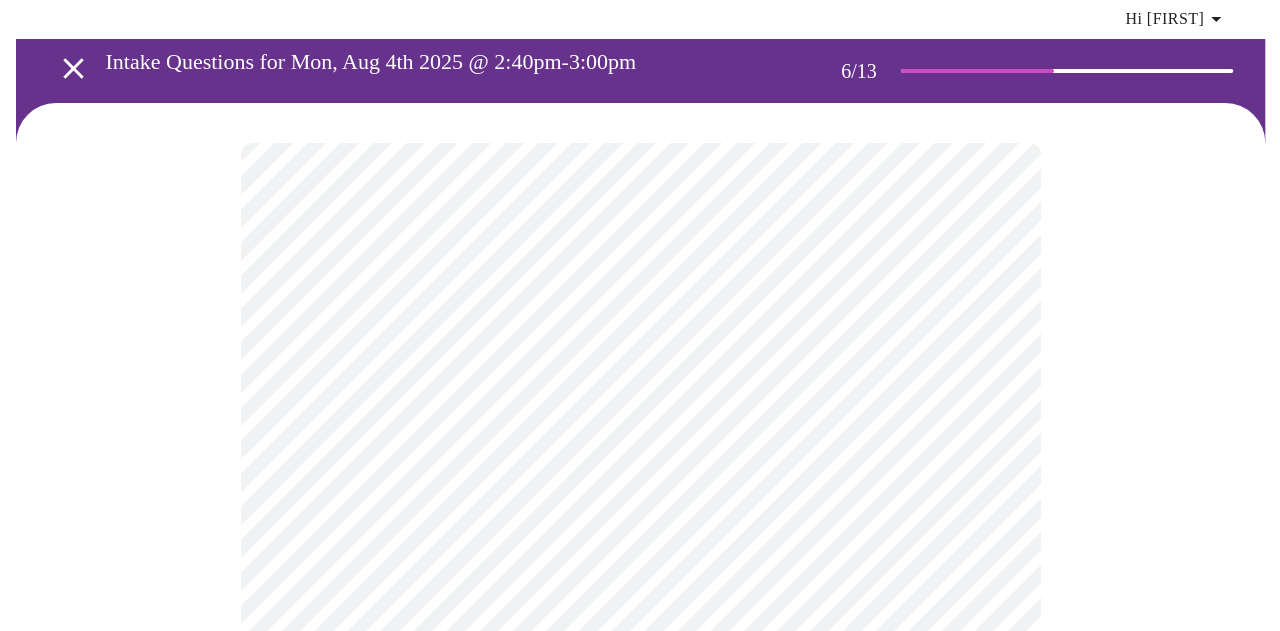 scroll, scrollTop: 200, scrollLeft: 0, axis: vertical 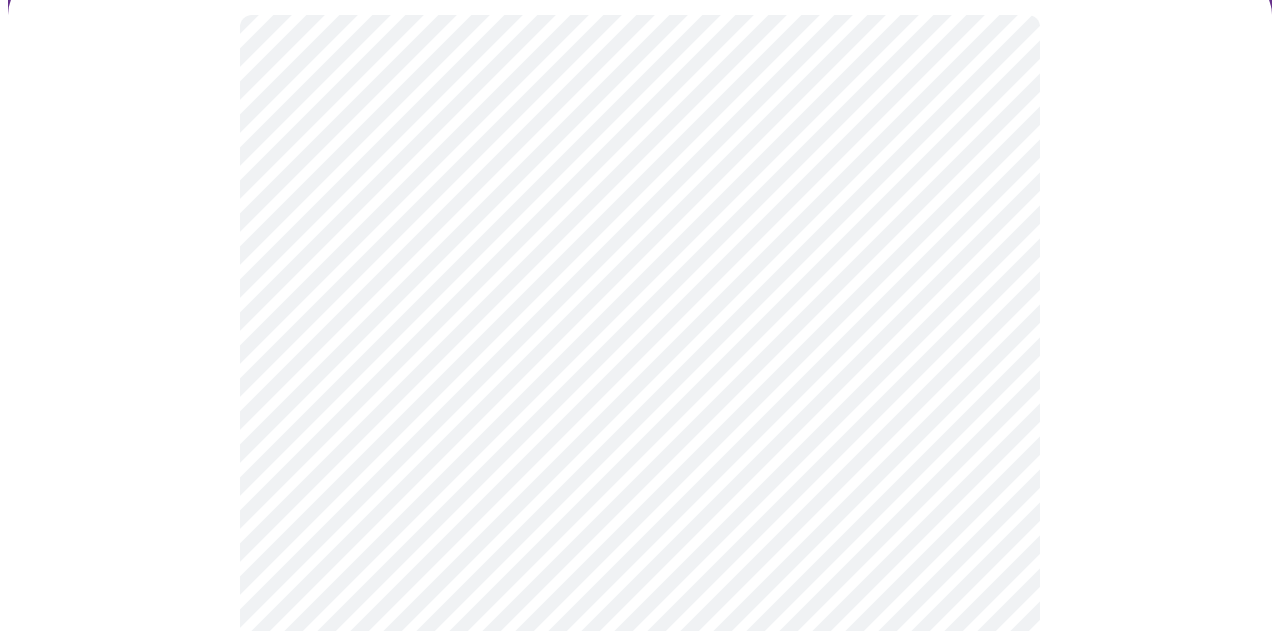 click on "Hi [FIRST]   Intake Questions for Mon, Aug 4th 2025 @ 2:40pm-3:00pm 6  /  13 Settings Billing Invoices Log out" at bounding box center (640, 341) 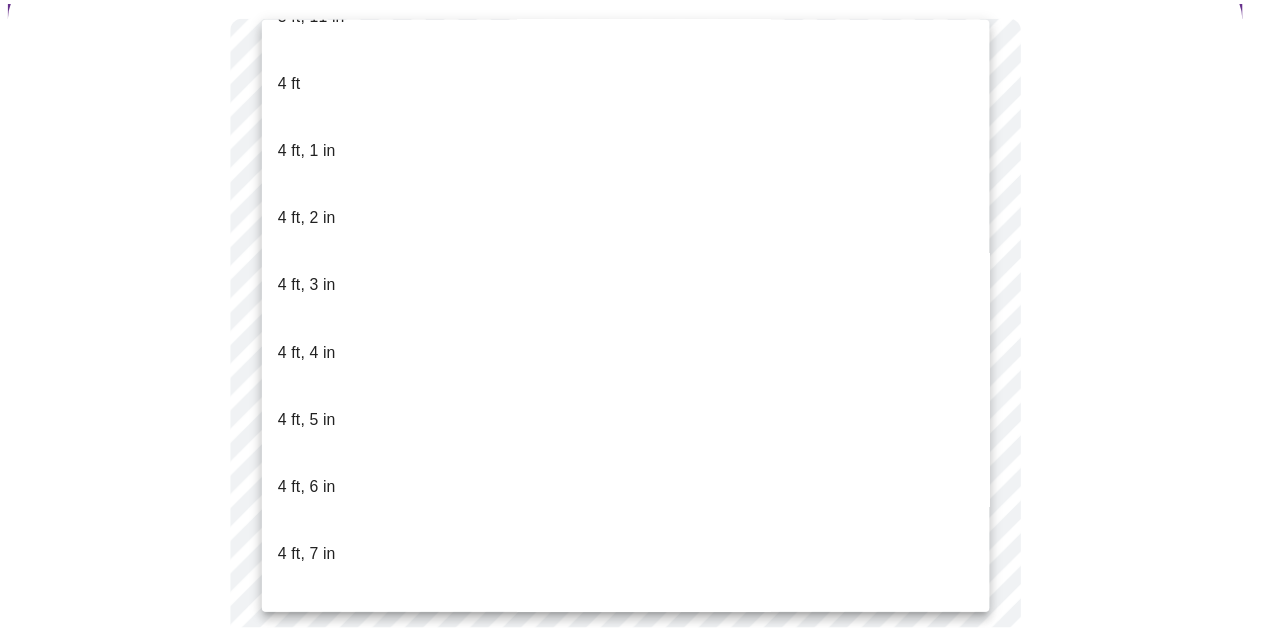 scroll, scrollTop: 800, scrollLeft: 0, axis: vertical 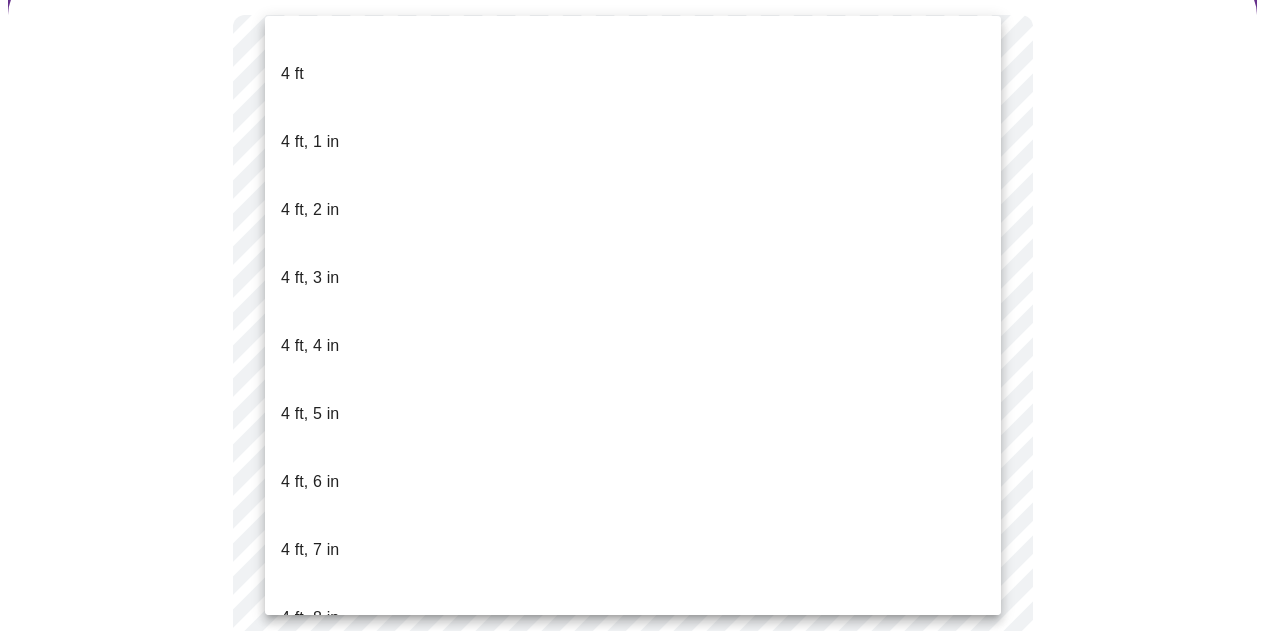 click on "5 ft" at bounding box center [633, 890] 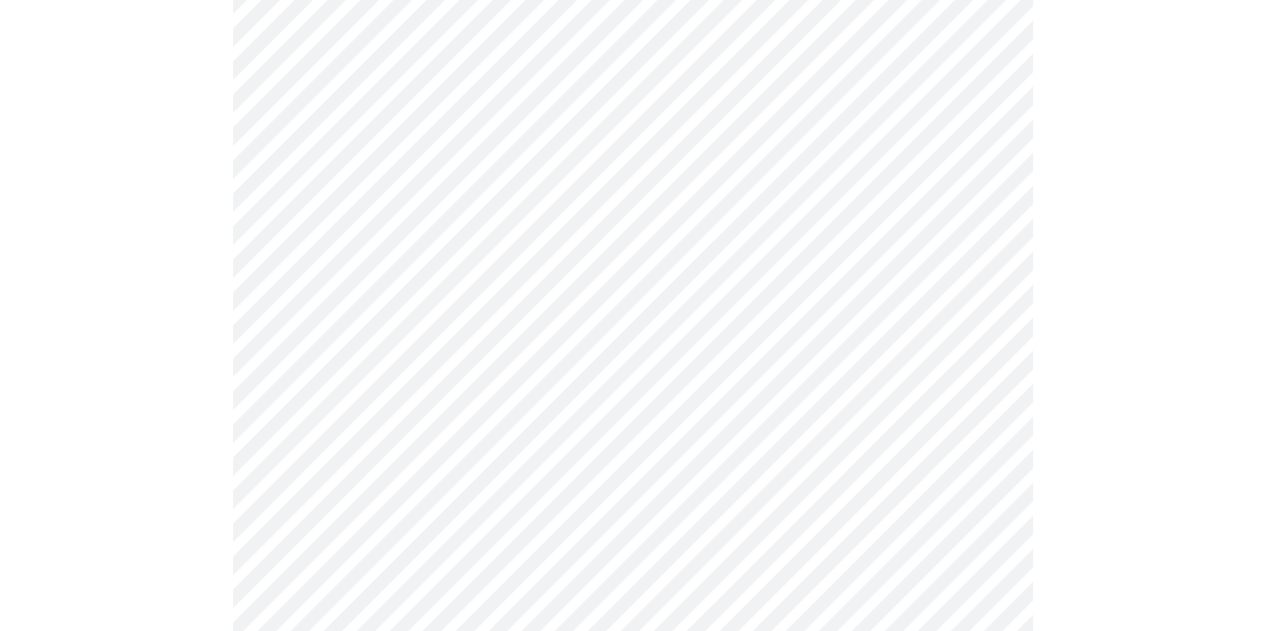 scroll, scrollTop: 5400, scrollLeft: 0, axis: vertical 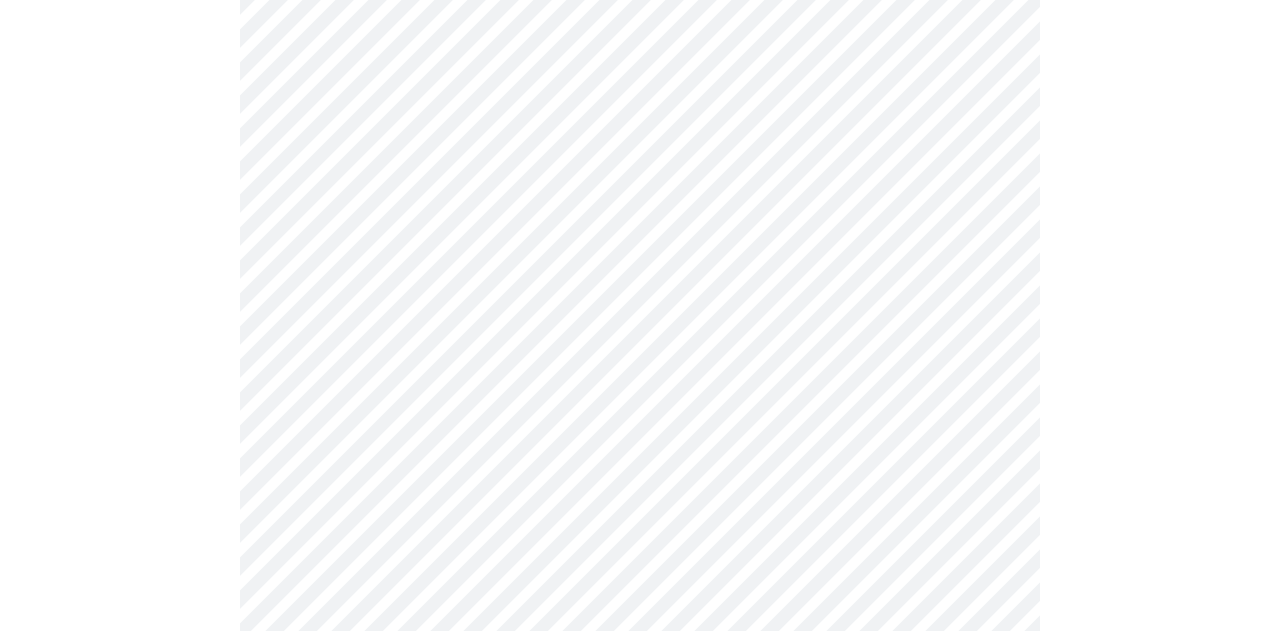 click on "Hi [FIRST]   Intake Questions for Mon, Aug 4th 2025 @ 2:40pm-3:00pm 7  /  13 Settings Billing Invoices Log out" at bounding box center (640, -2204) 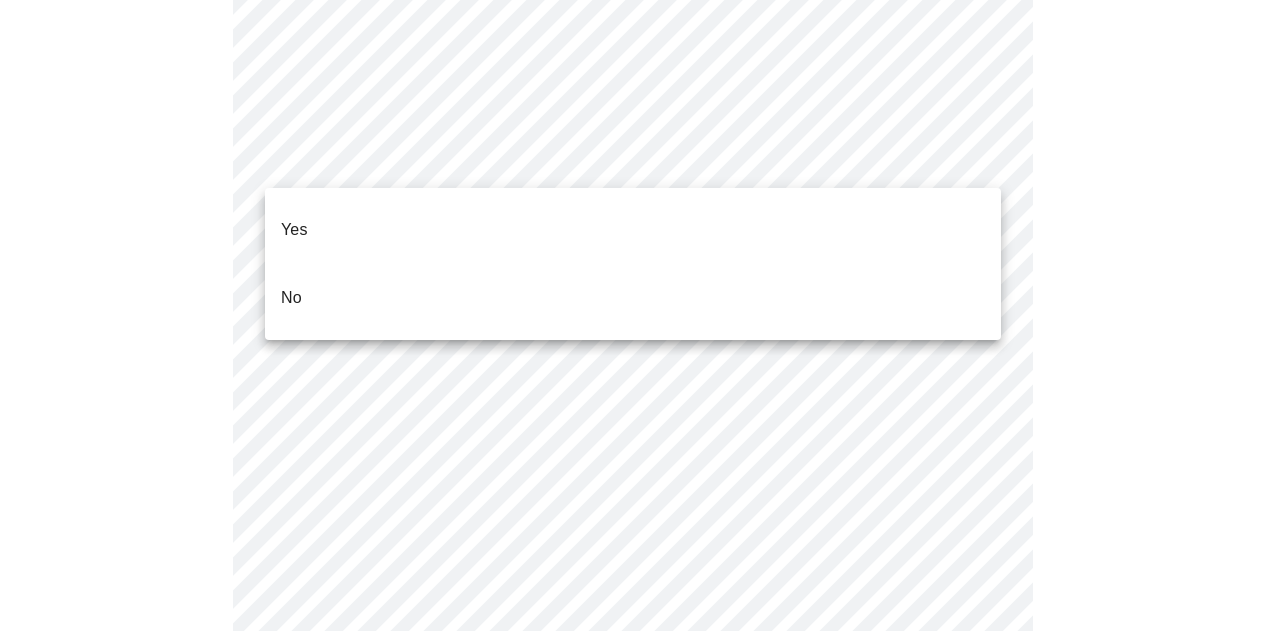 click on "No" at bounding box center [633, 298] 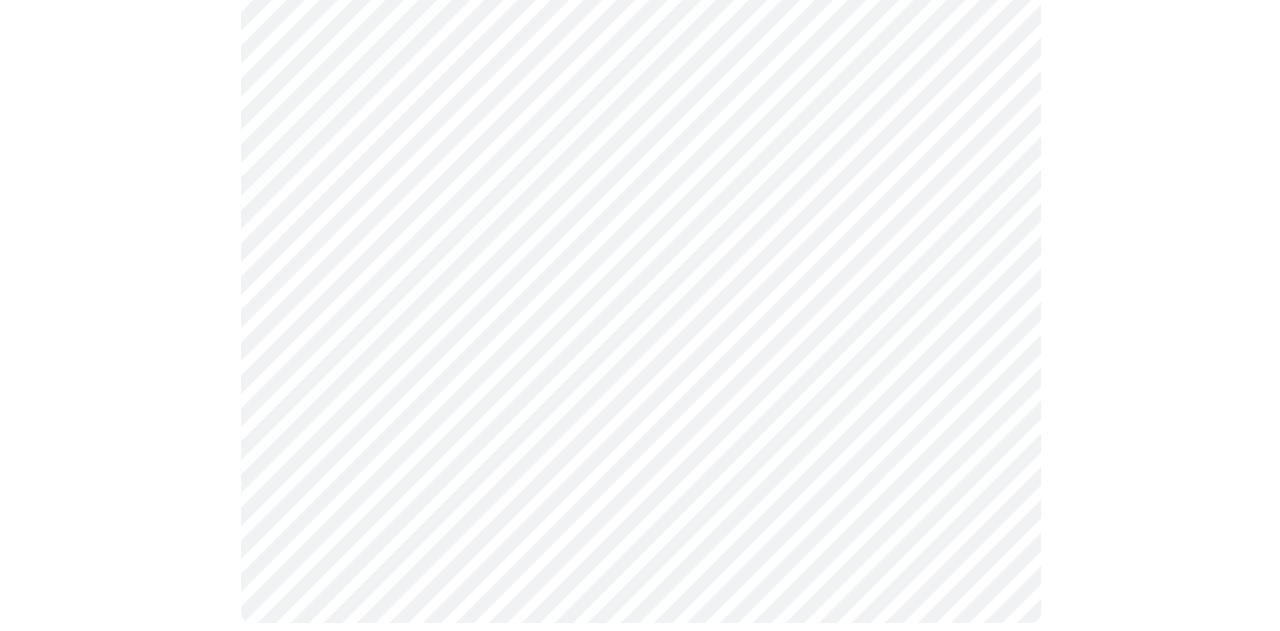 scroll, scrollTop: 1975, scrollLeft: 0, axis: vertical 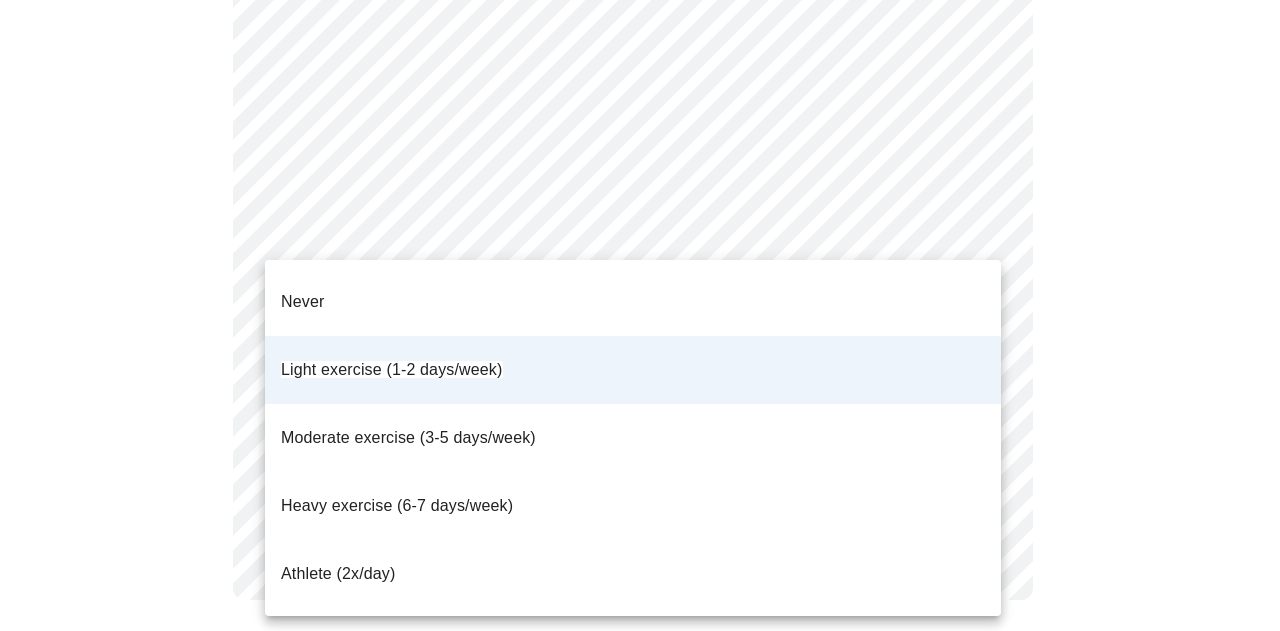 click on "MyMenopauseRx Appointments Messaging Labs Uploads Medications Community Refer a Friend Hi [FIRST]   Intake Questions for Mon, [DATE] @ [TIME]-[TIME] 10  /  13 Settings Billing Invoices Log out Never
Light exercise (1-2 days/week)
Moderate exercise (3-5 days/week)
Heavy exercise (6-7 days/week)
Athlete (2x/day)" at bounding box center [640, -664] 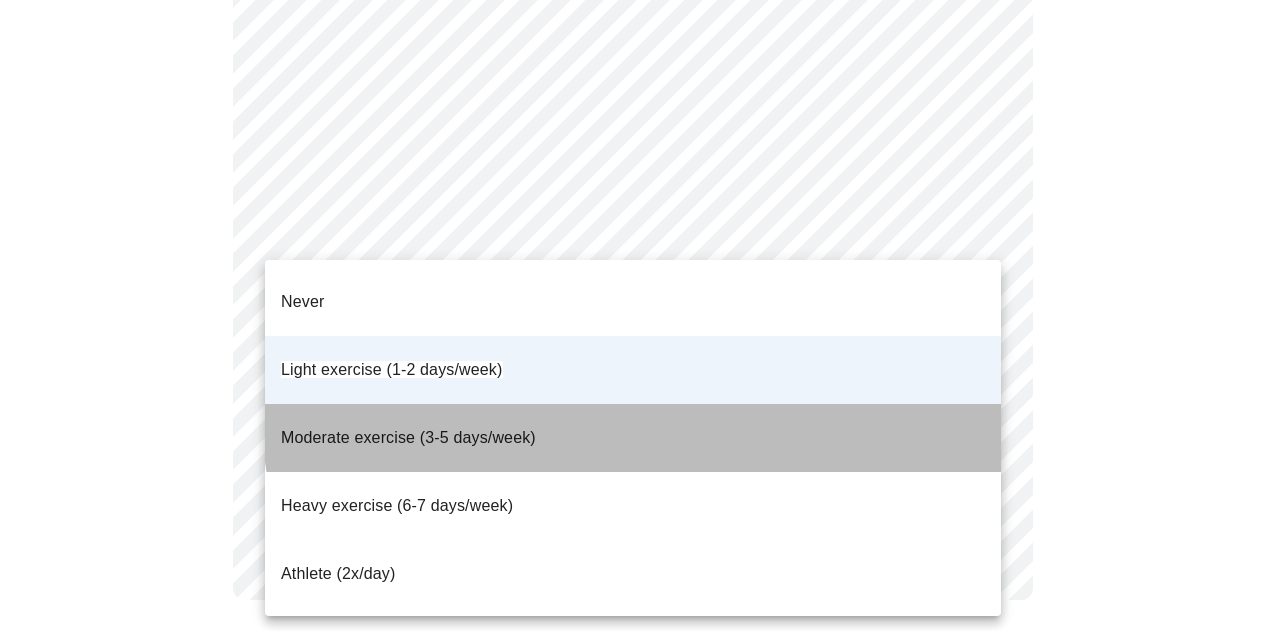 click on "Moderate exercise (3-5 days/week)" at bounding box center [633, 438] 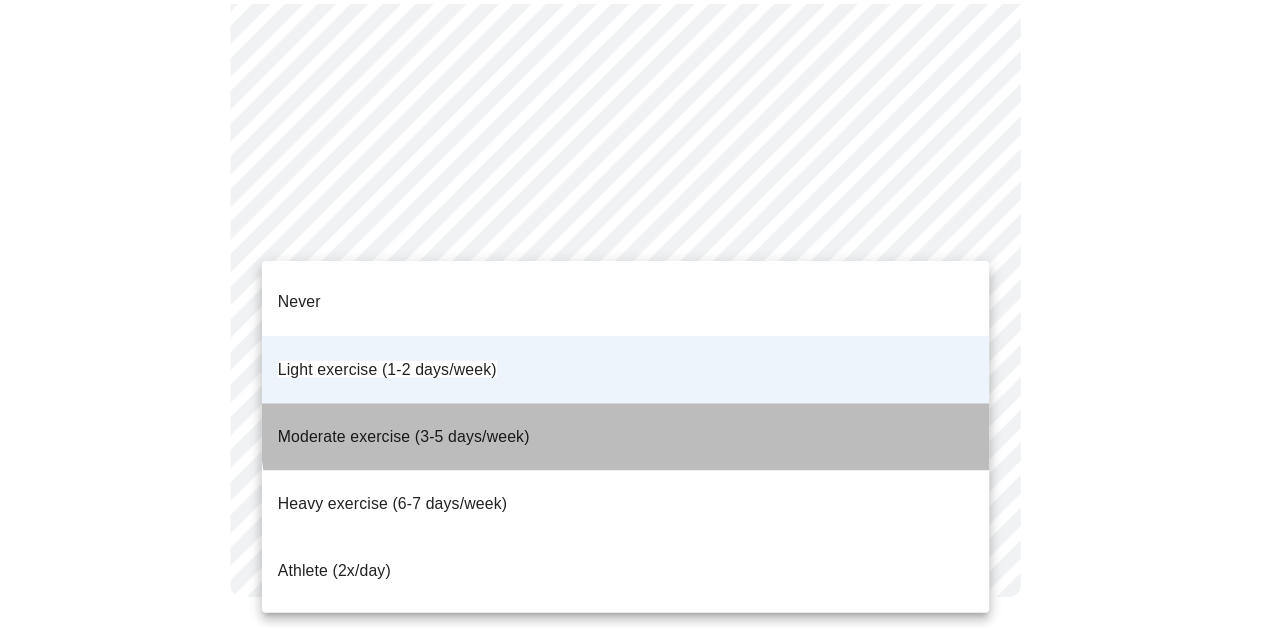 scroll, scrollTop: 1948, scrollLeft: 0, axis: vertical 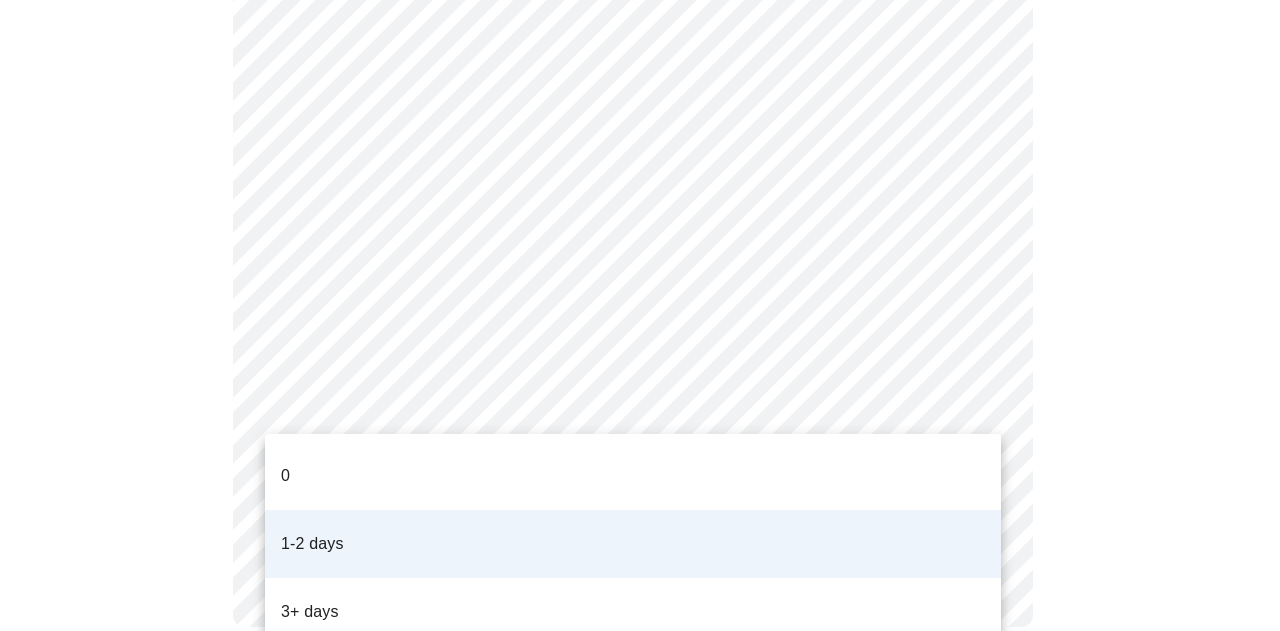 click on "Hi [FIRST]   Intake Questions for Mon, Aug 4th 2025 @ 2:40pm-3:00pm 10  /  13 Settings Billing Invoices Log out 0
1-2 days
3+ days" at bounding box center (640, -637) 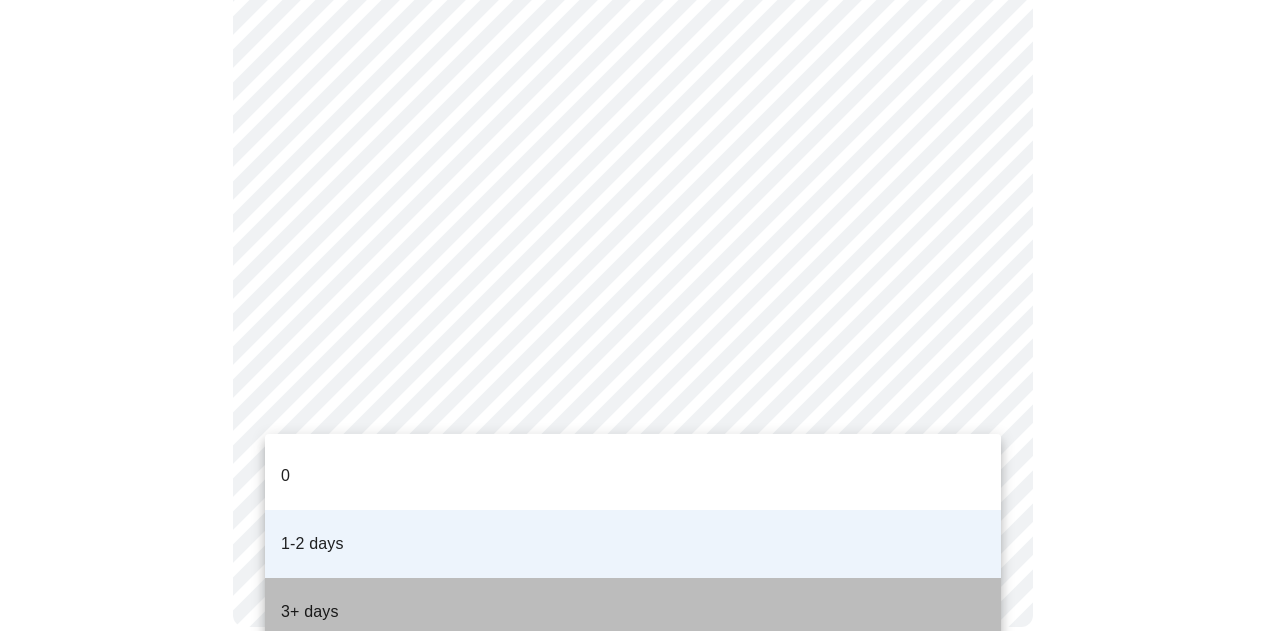 click on "3+ days" at bounding box center (633, 612) 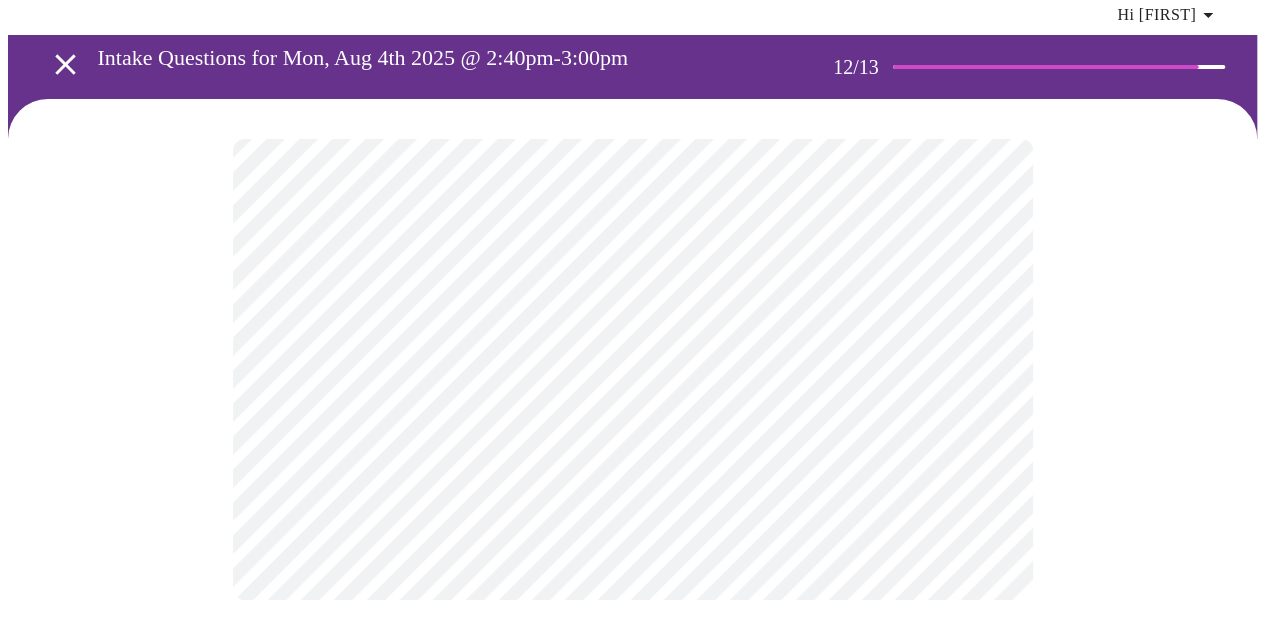 scroll, scrollTop: 0, scrollLeft: 0, axis: both 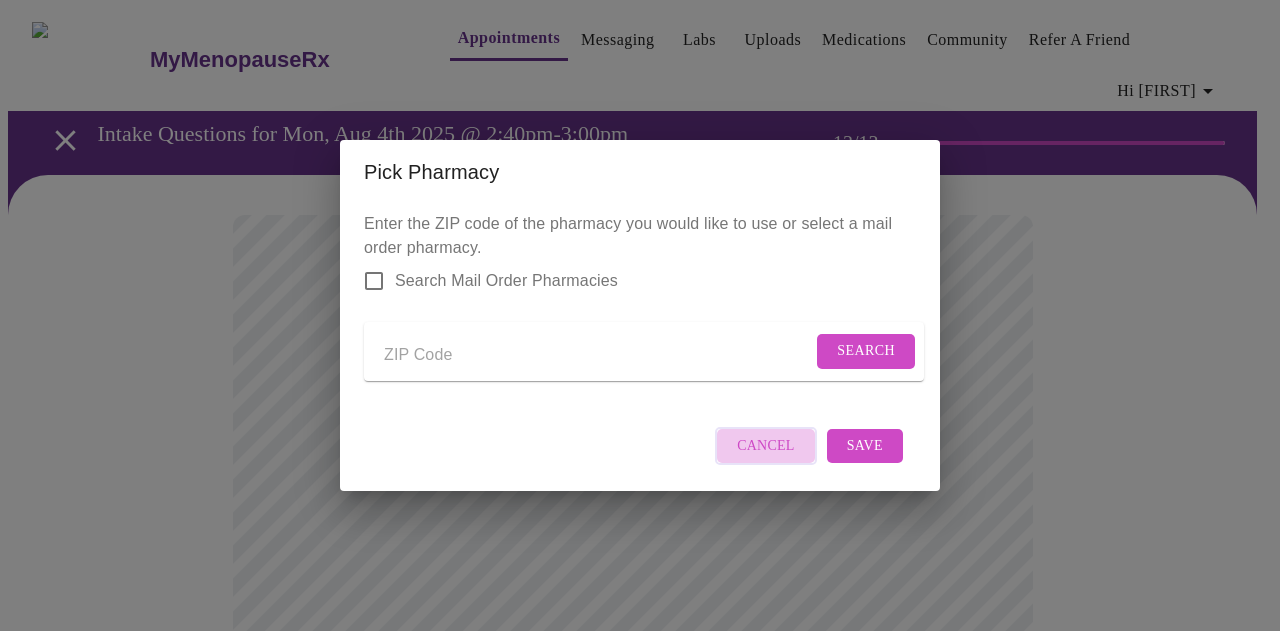 click on "Cancel" at bounding box center [766, 446] 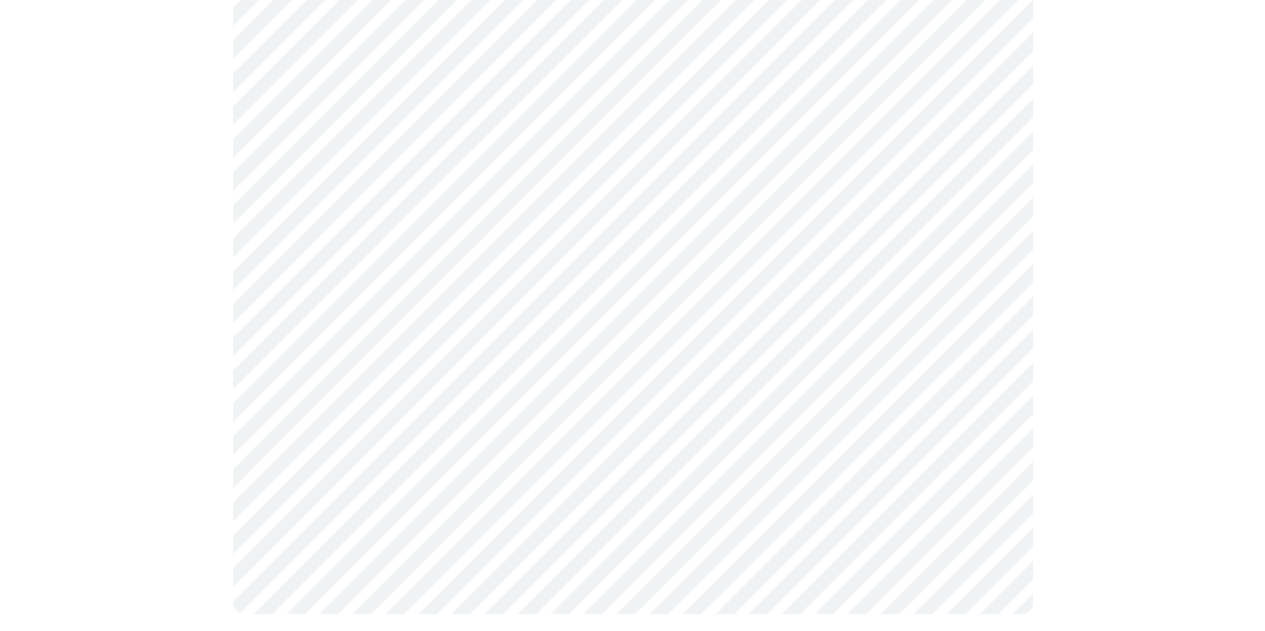 scroll, scrollTop: 1014, scrollLeft: 0, axis: vertical 